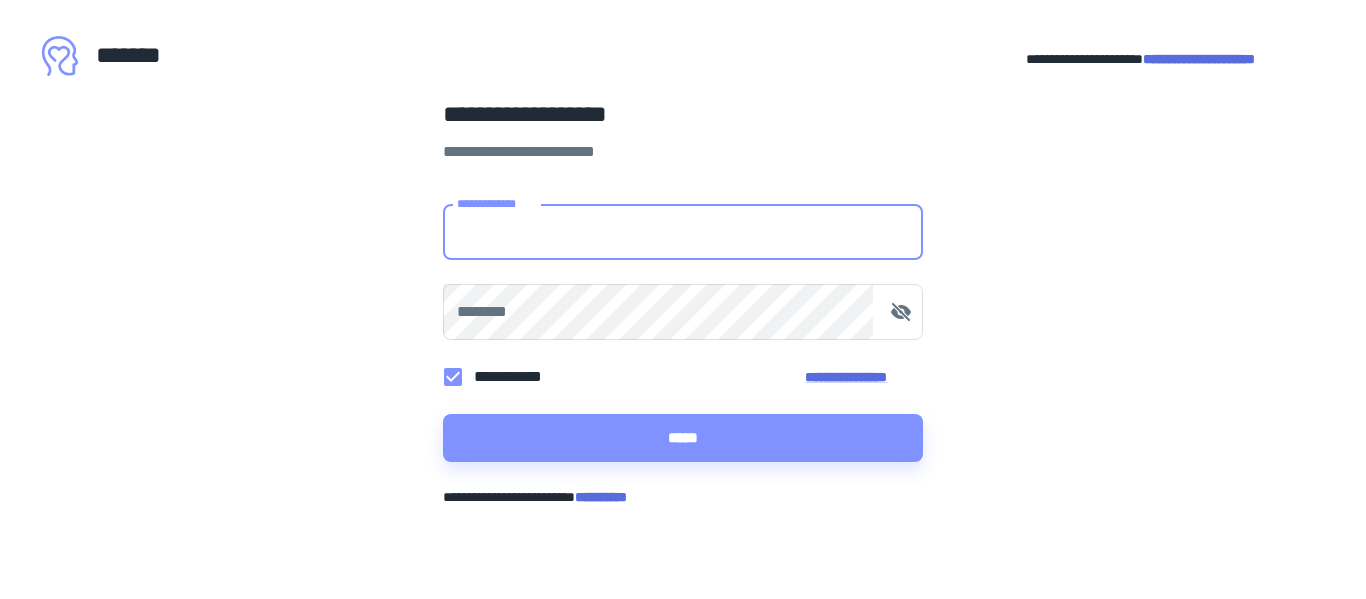 scroll, scrollTop: 0, scrollLeft: 0, axis: both 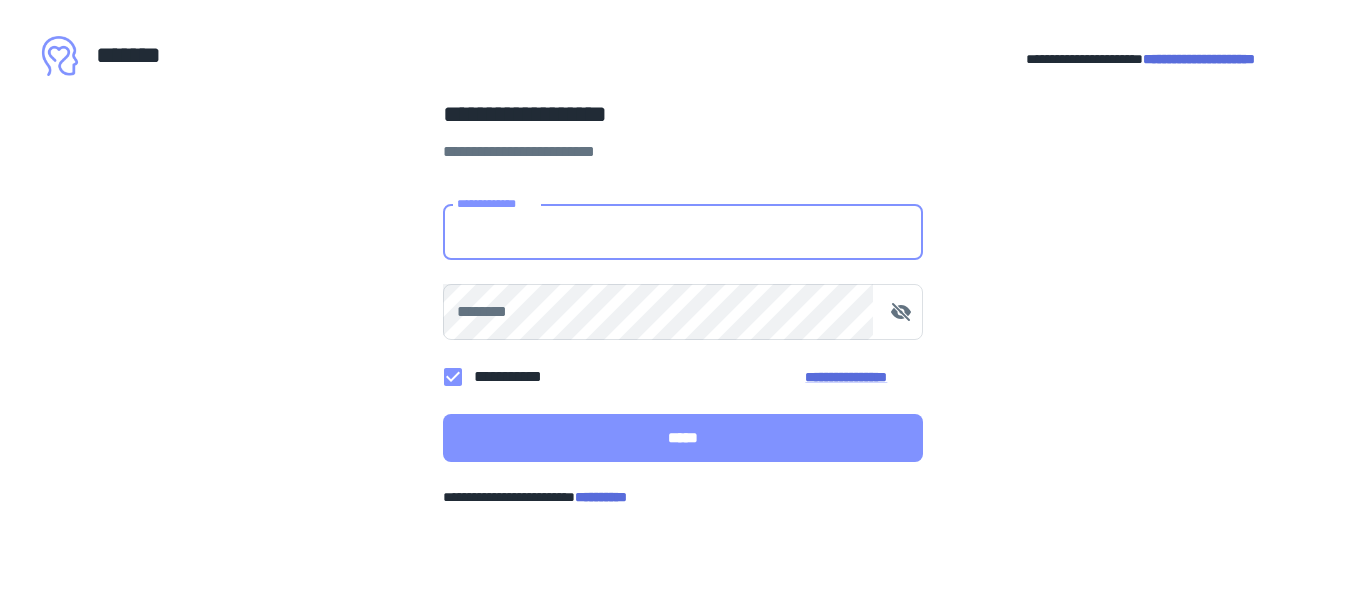 type on "**********" 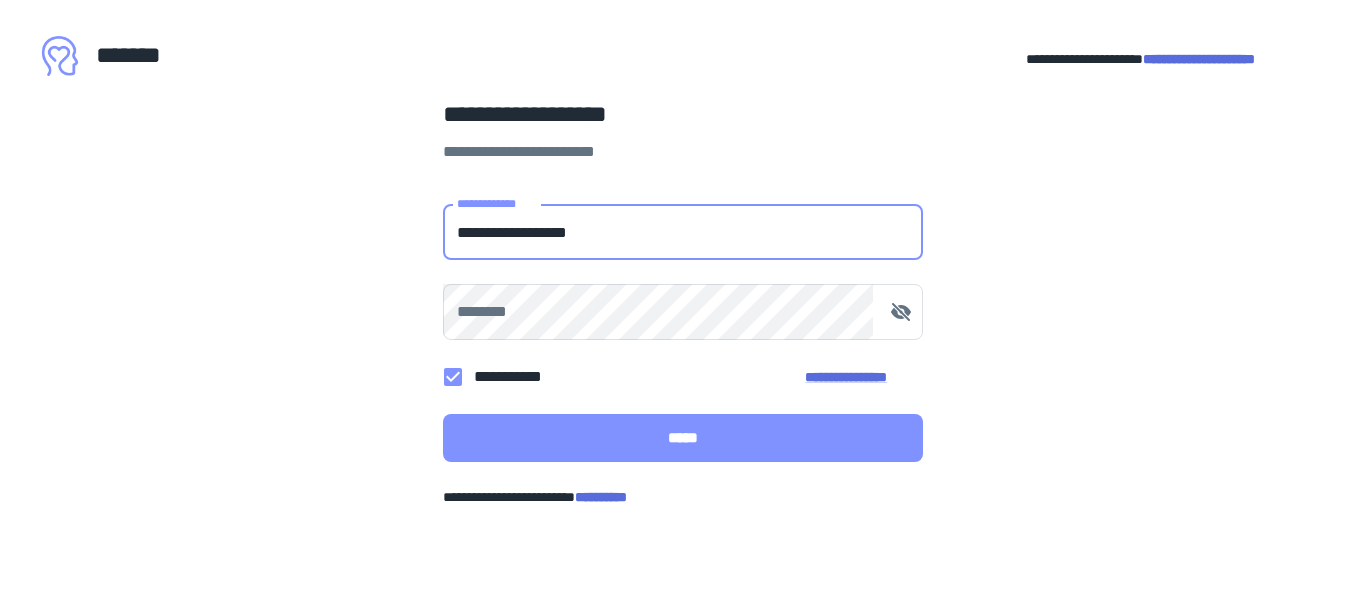 click on "*****" at bounding box center (683, 438) 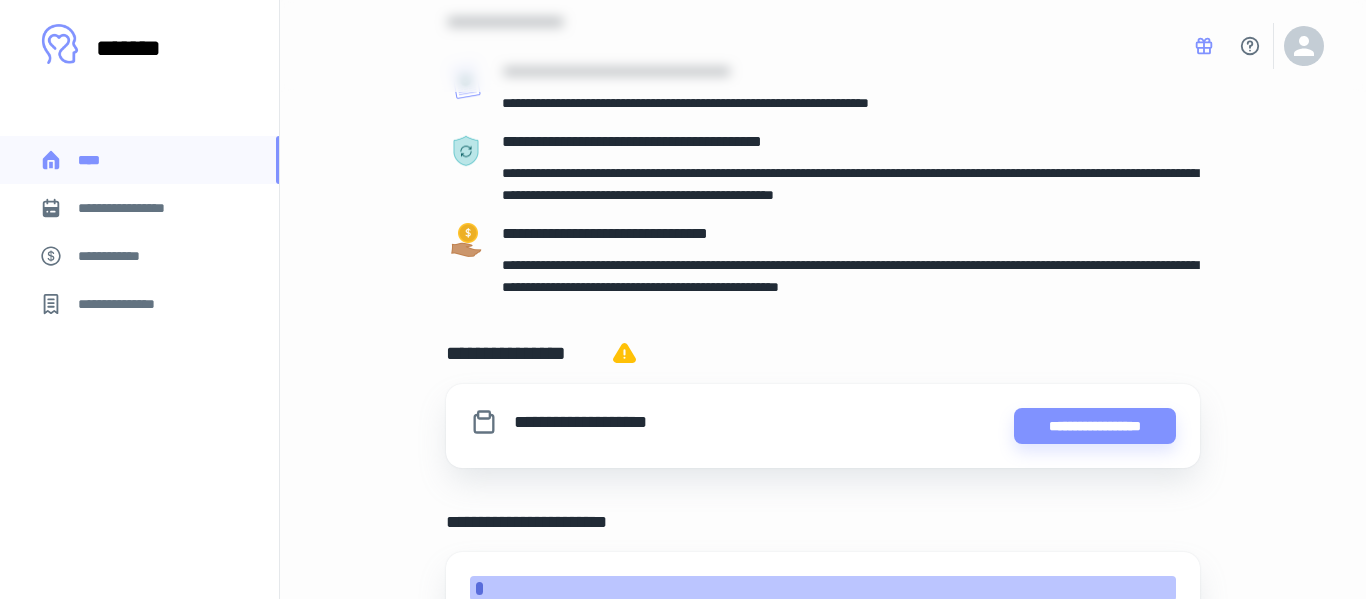 scroll, scrollTop: 190, scrollLeft: 0, axis: vertical 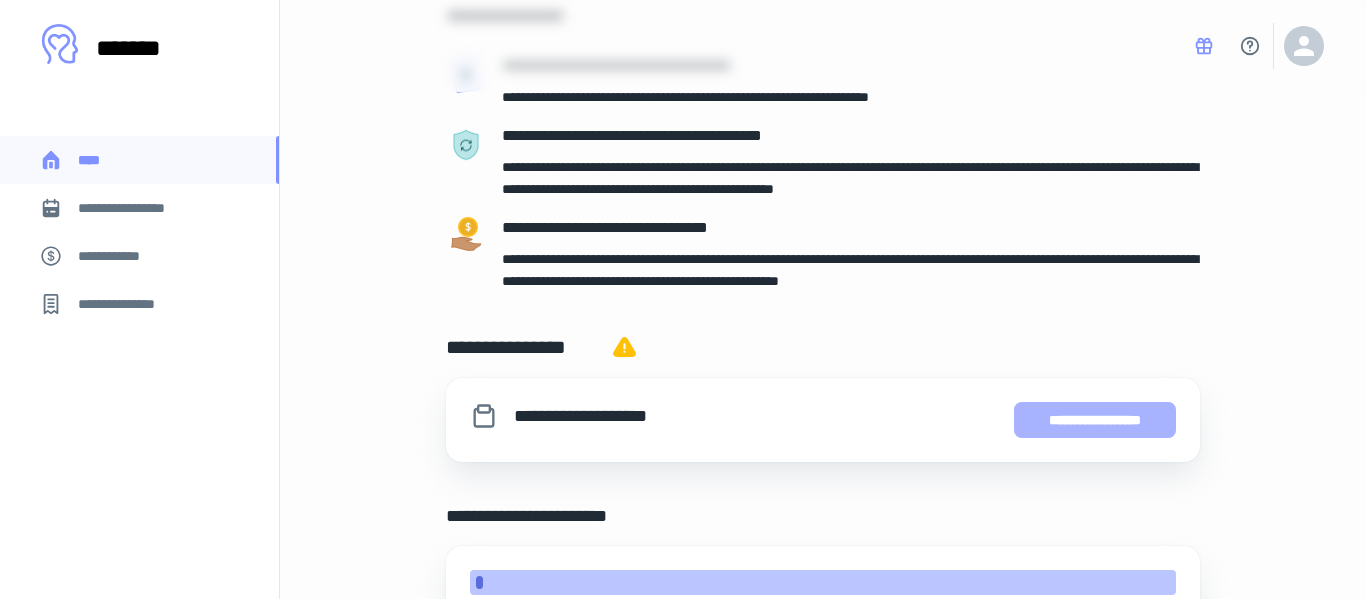 click on "**********" at bounding box center (1095, 420) 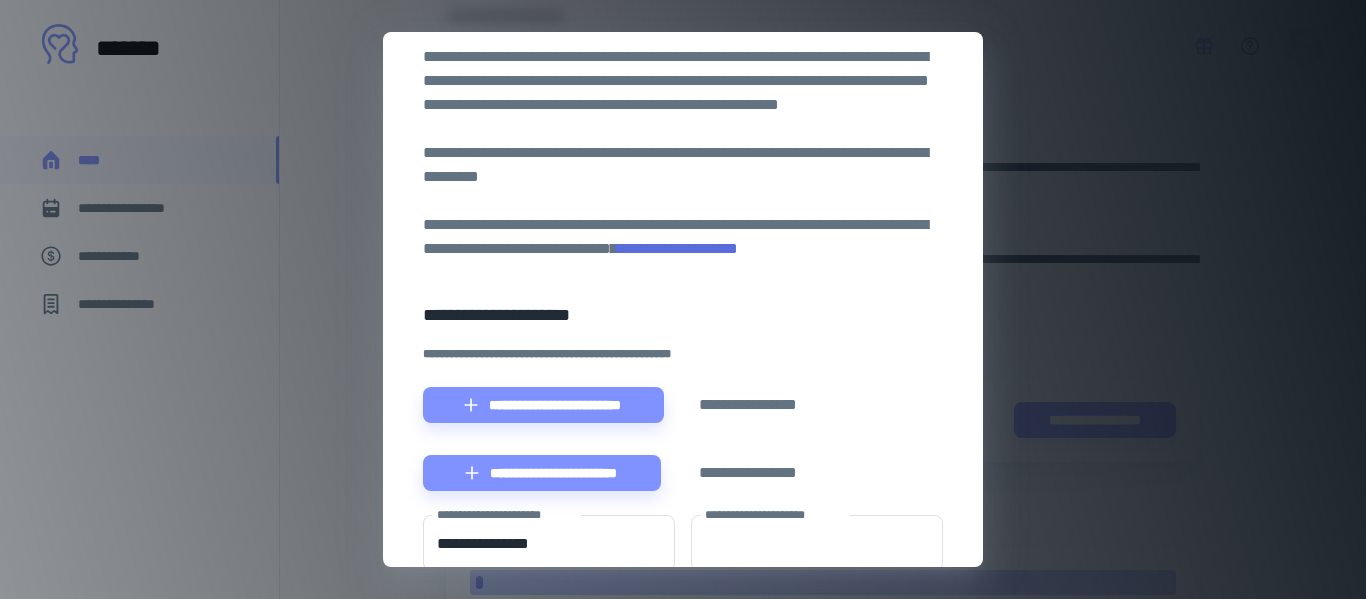scroll, scrollTop: 79, scrollLeft: 0, axis: vertical 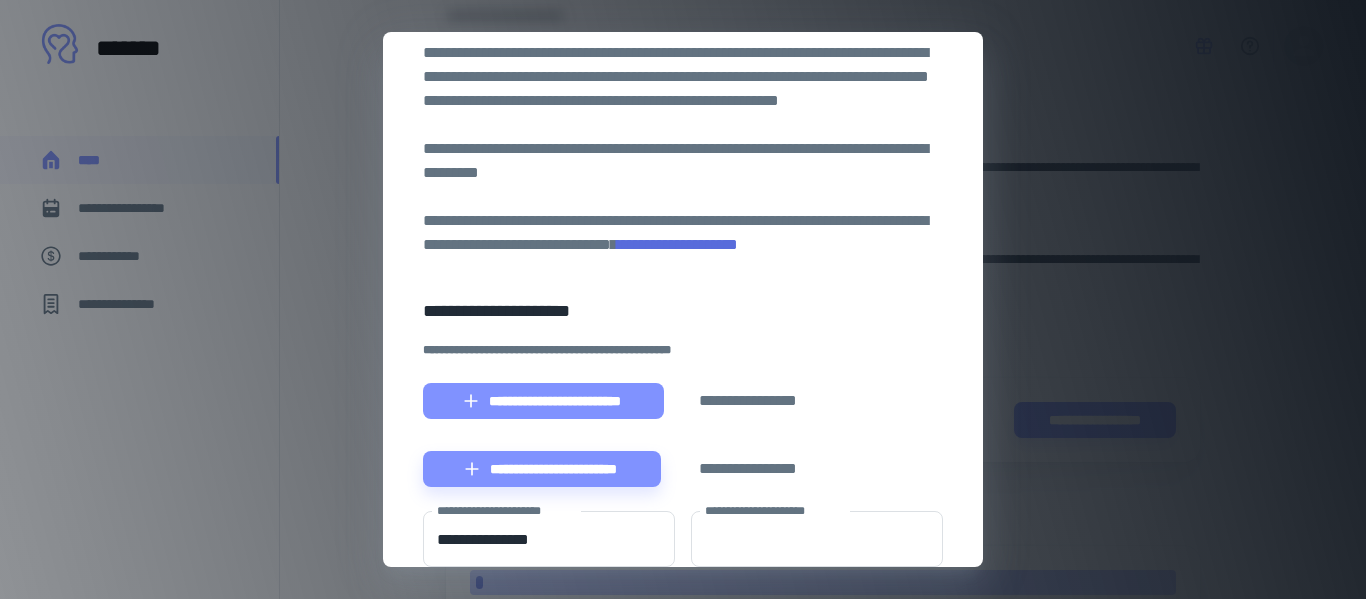 click on "**********" at bounding box center [543, 401] 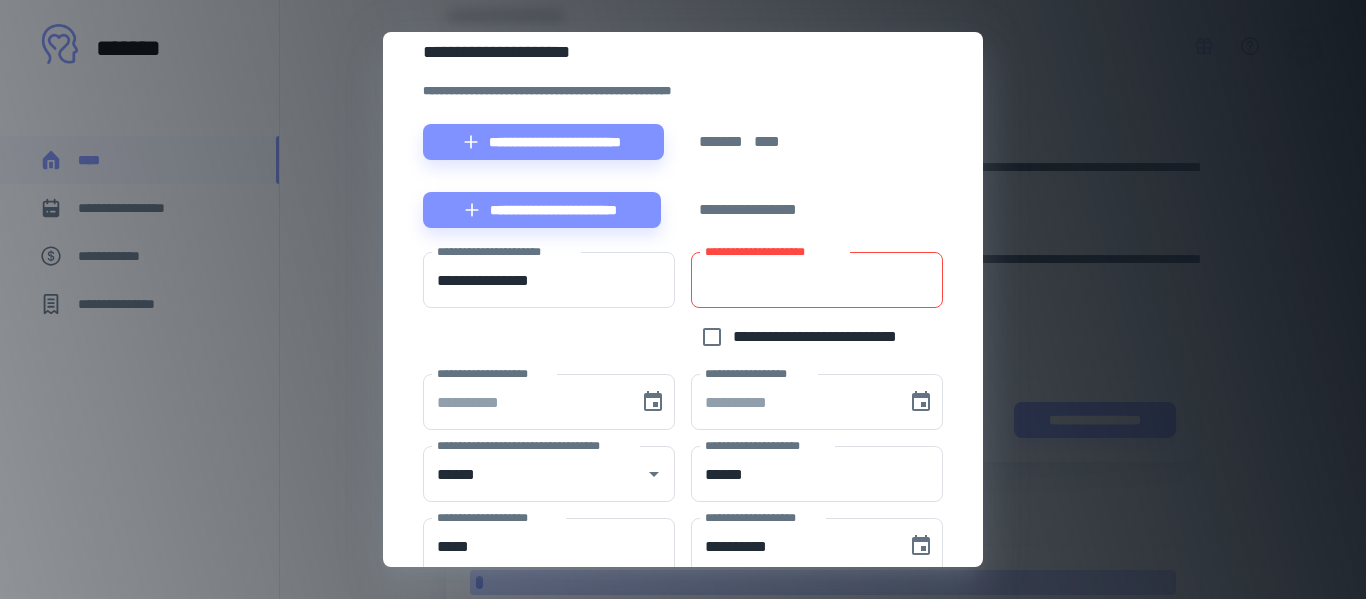 scroll, scrollTop: 345, scrollLeft: 0, axis: vertical 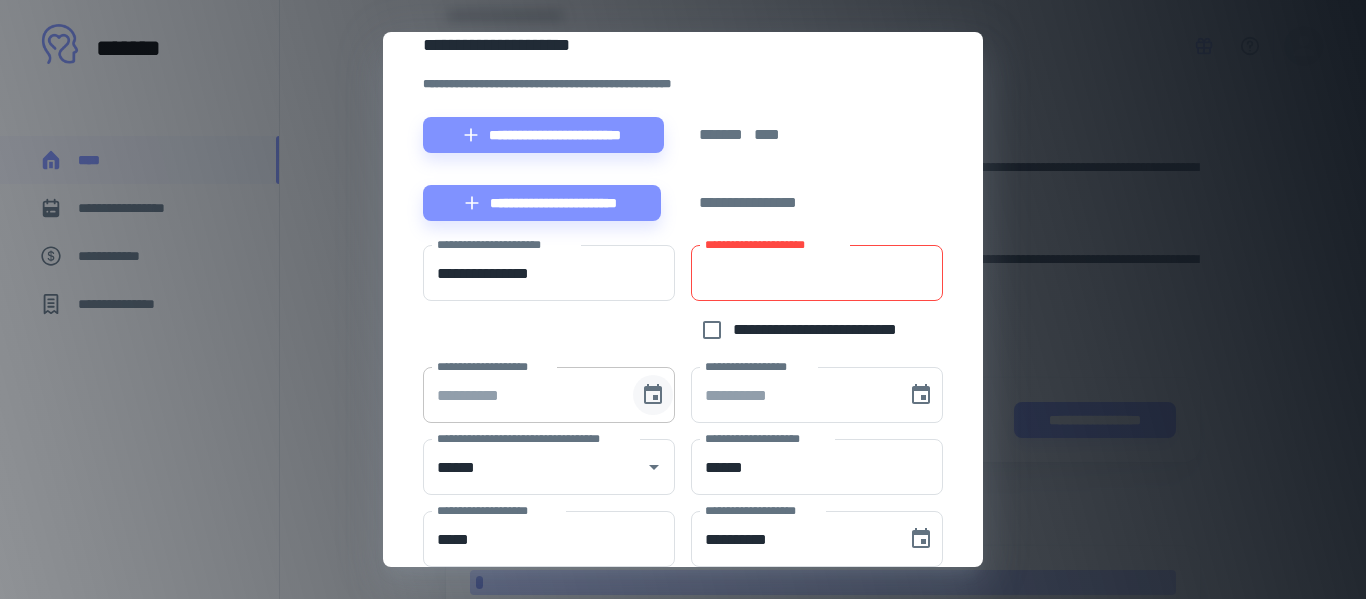 click at bounding box center [653, 395] 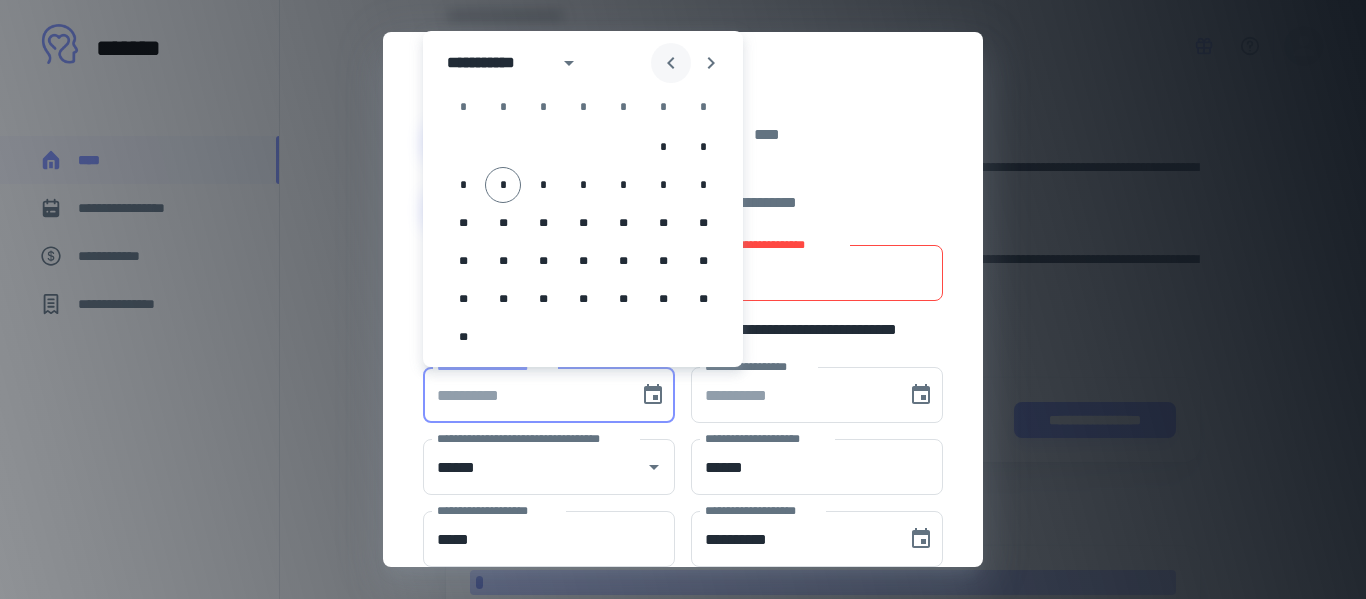 click 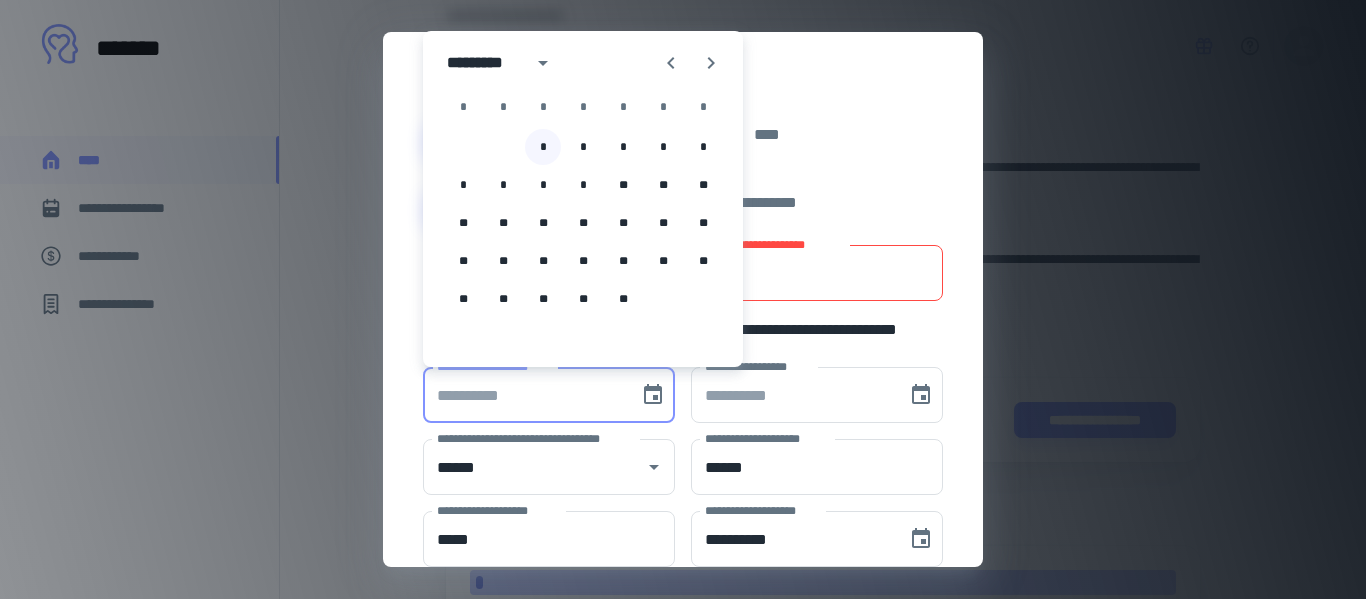 click on "*" at bounding box center (543, 147) 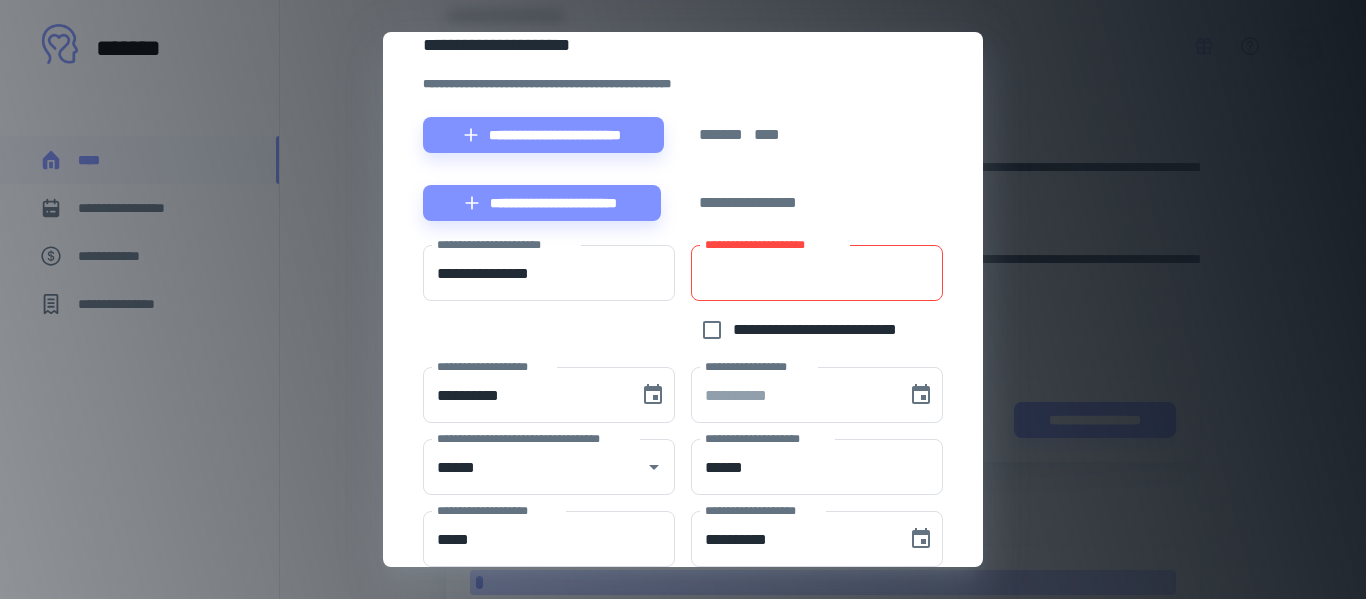type on "**********" 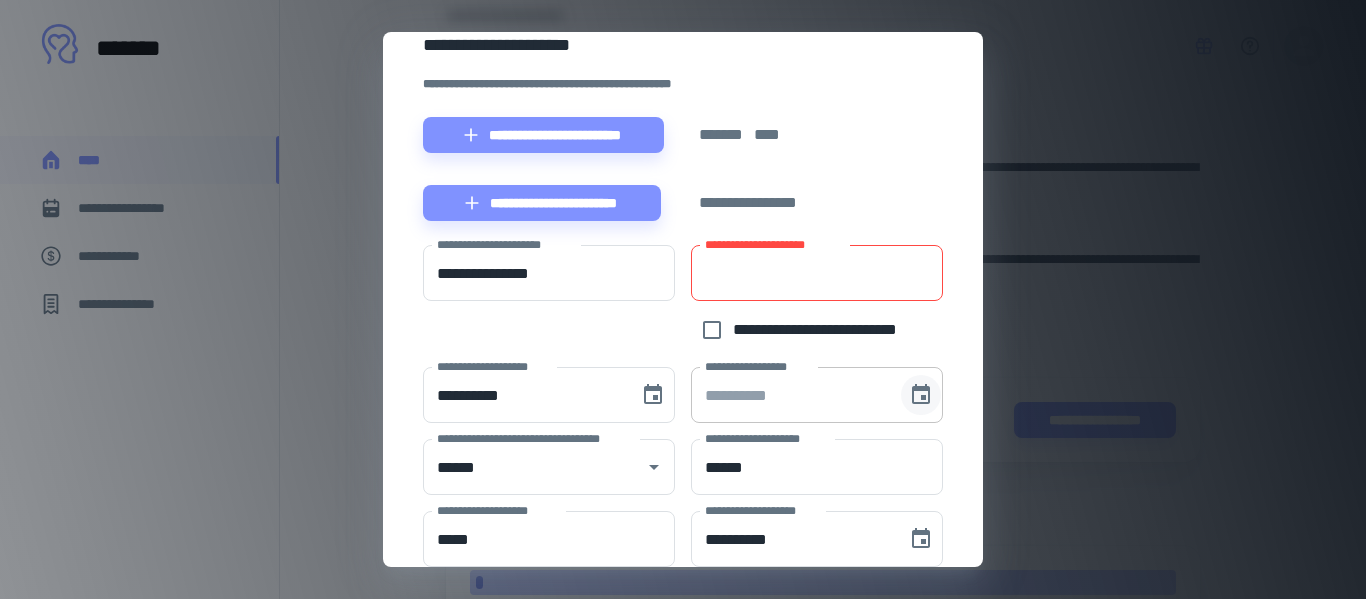 click 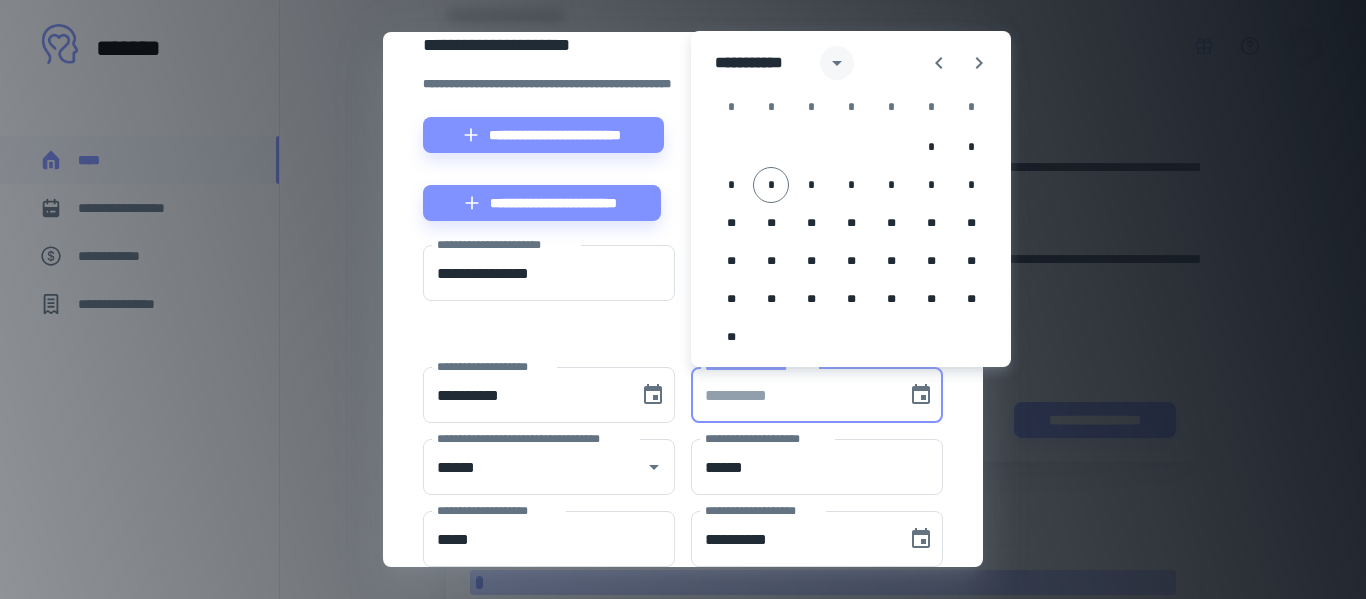 click 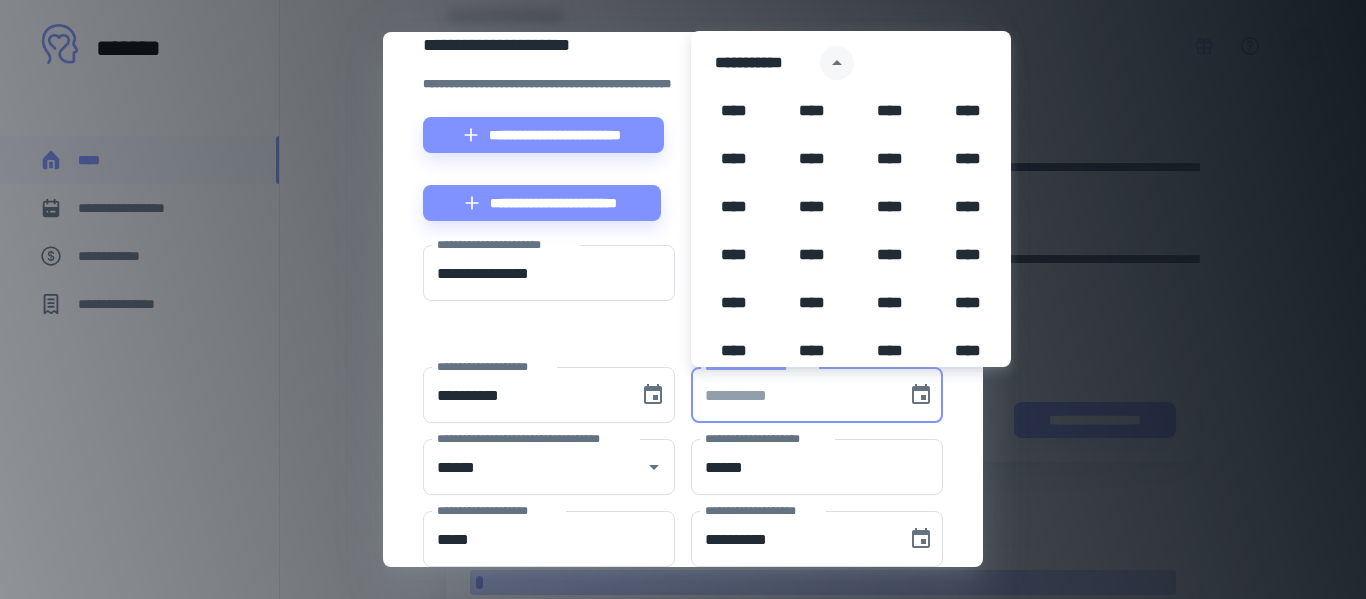 scroll, scrollTop: 1372, scrollLeft: 0, axis: vertical 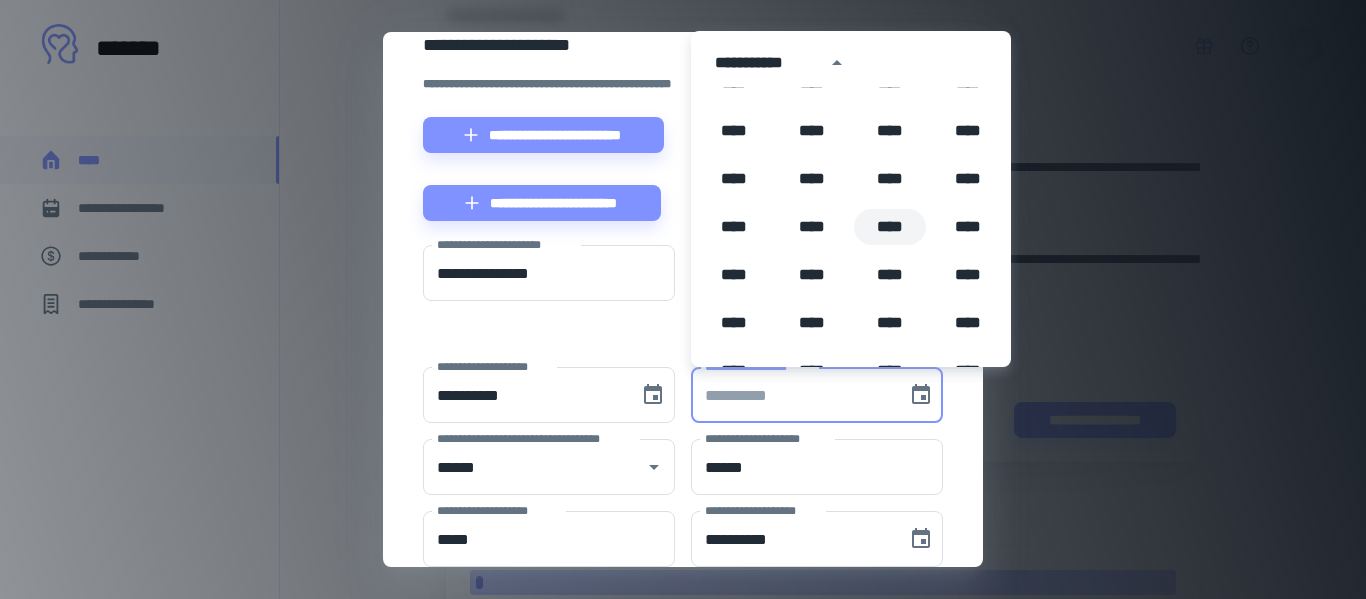 click on "****" at bounding box center [890, 227] 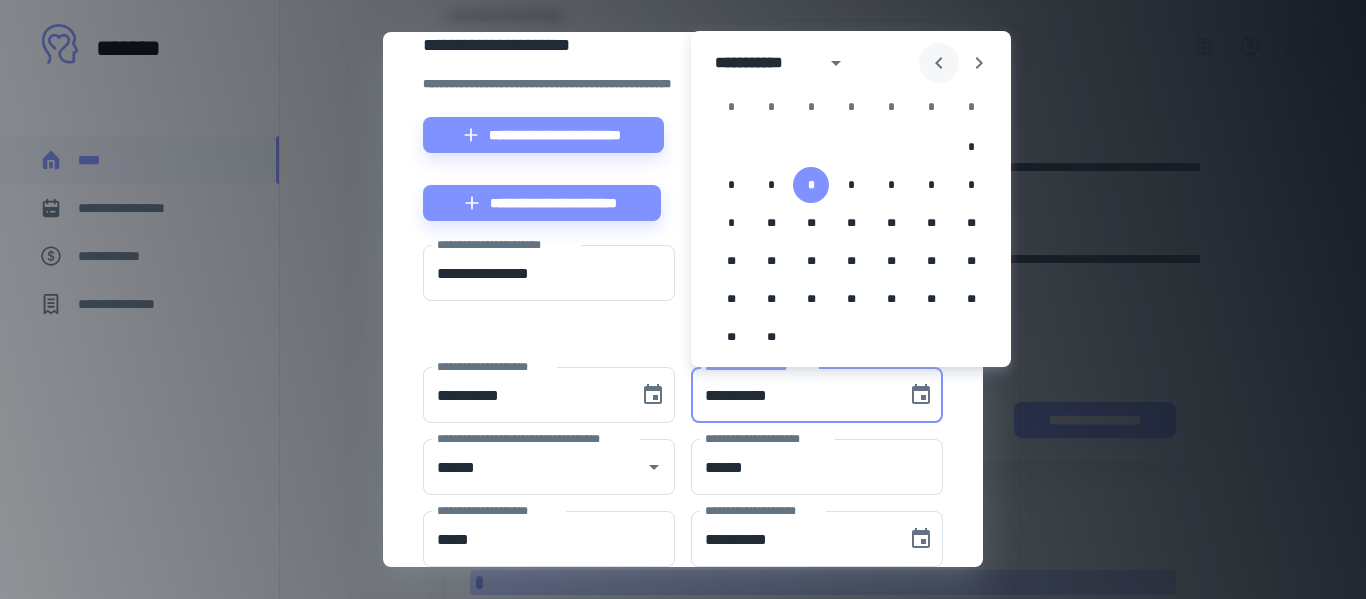 click 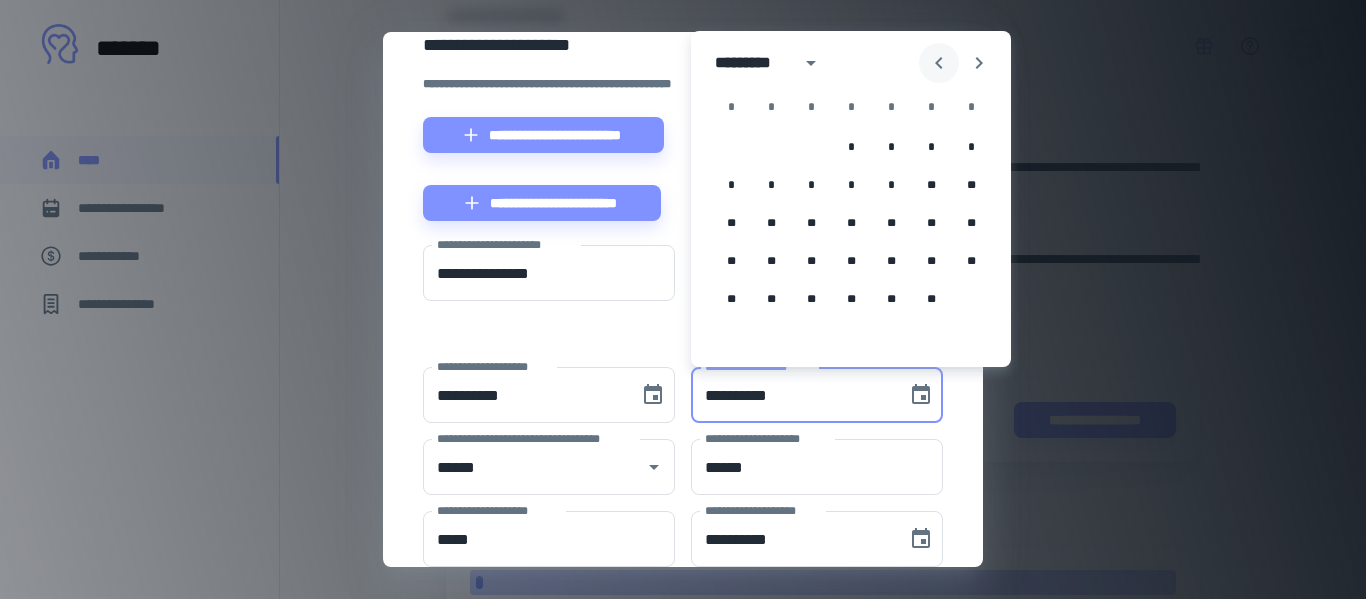 click 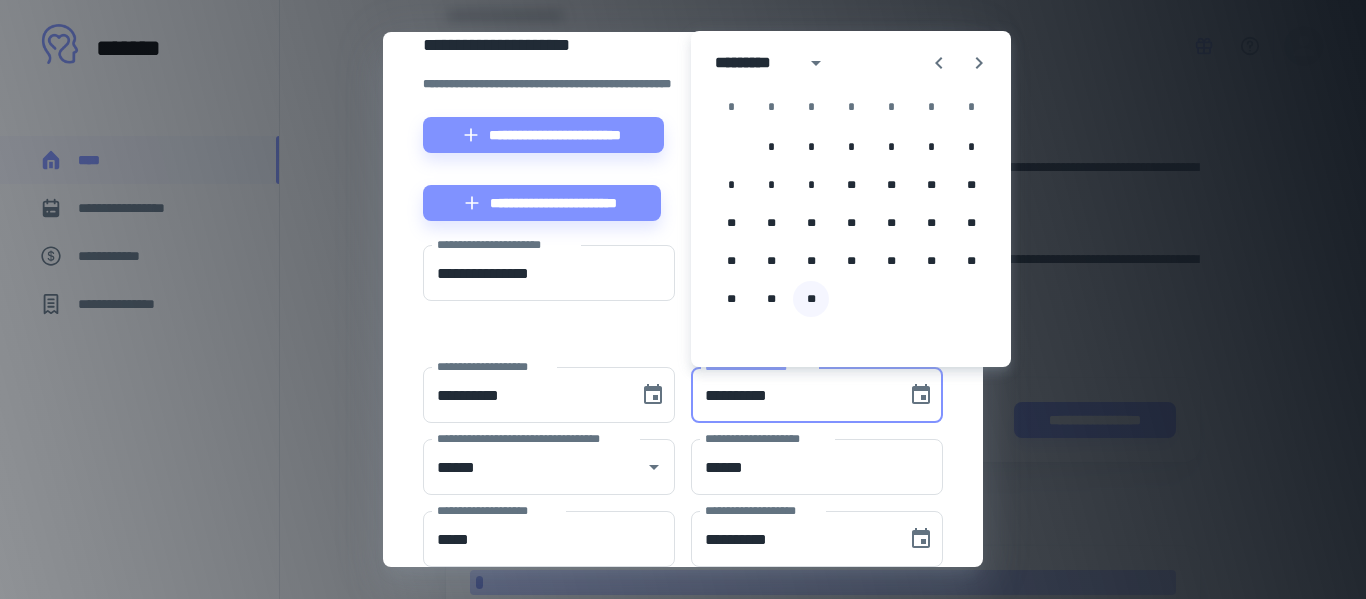 click on "**" at bounding box center [811, 299] 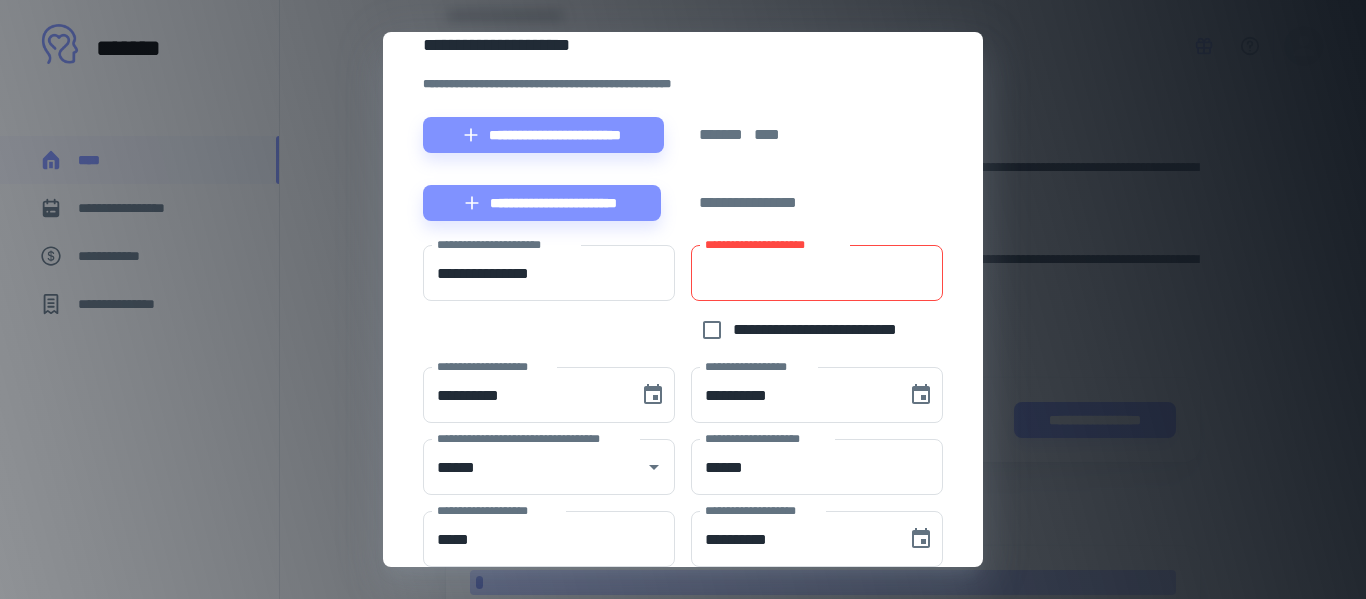 type on "**********" 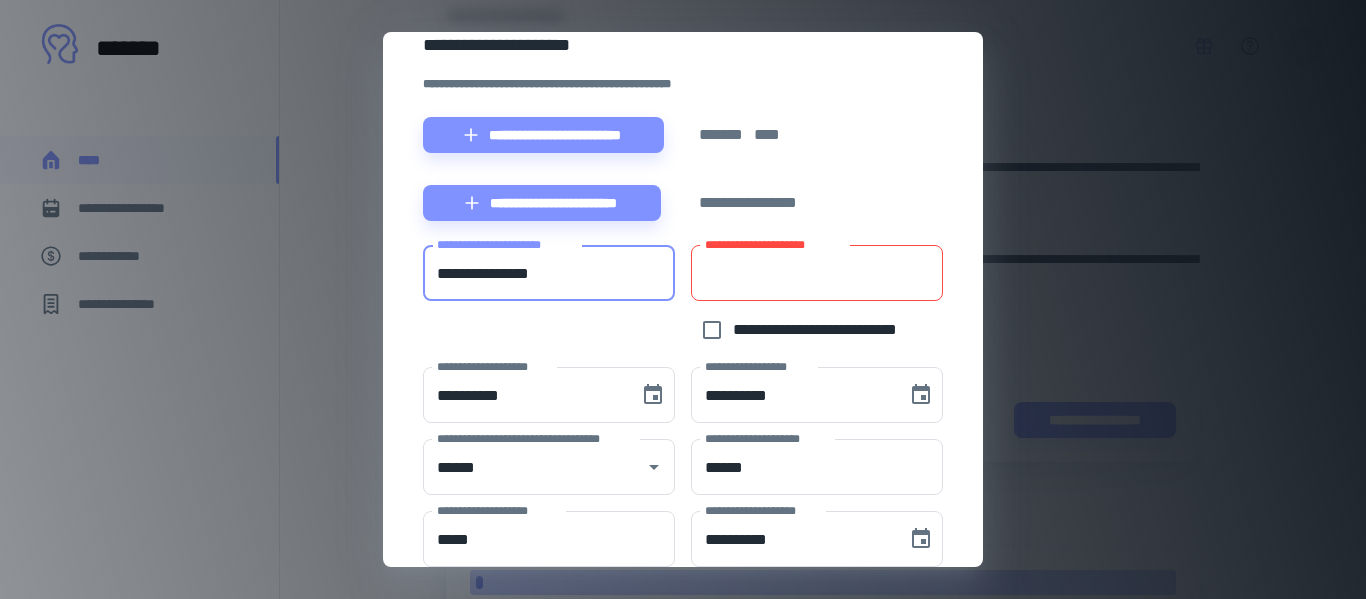 drag, startPoint x: 593, startPoint y: 276, endPoint x: 326, endPoint y: 294, distance: 267.60605 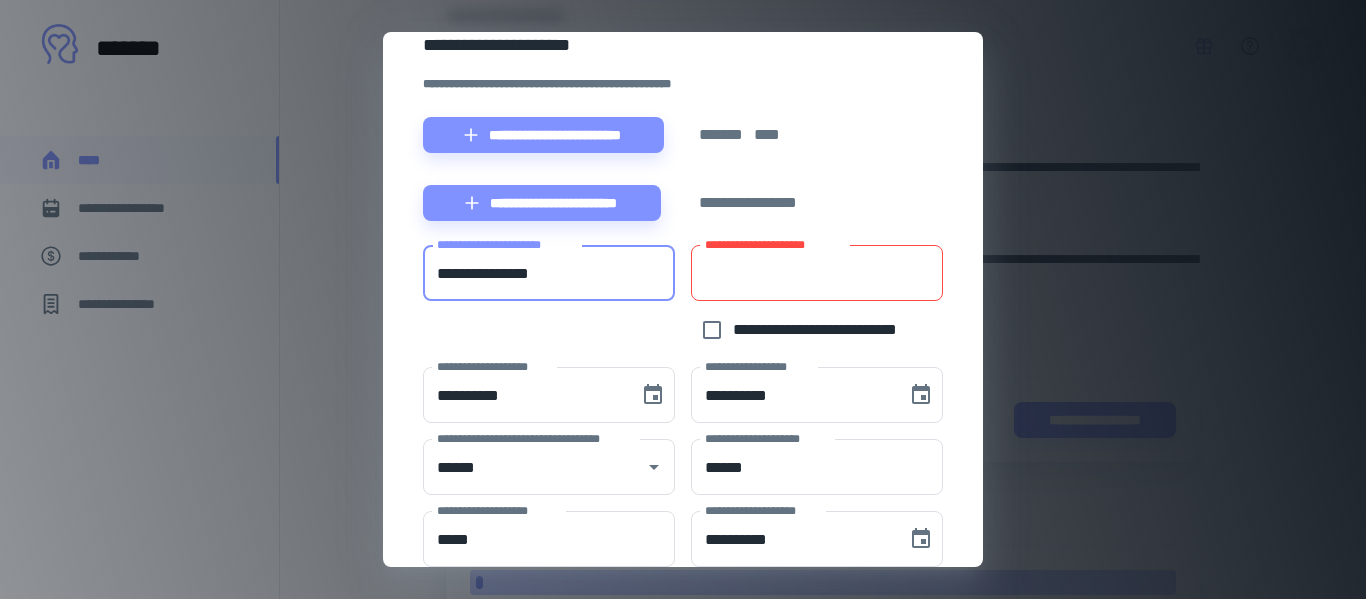 click on "**********" at bounding box center [817, 273] 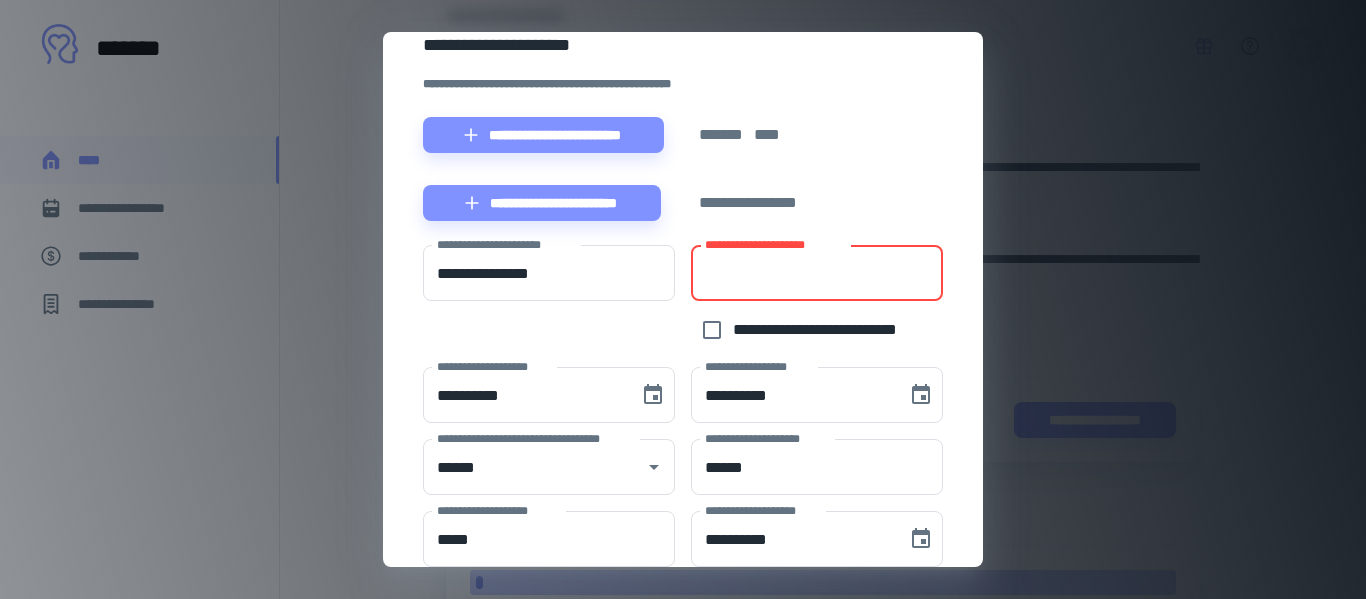 paste on "**********" 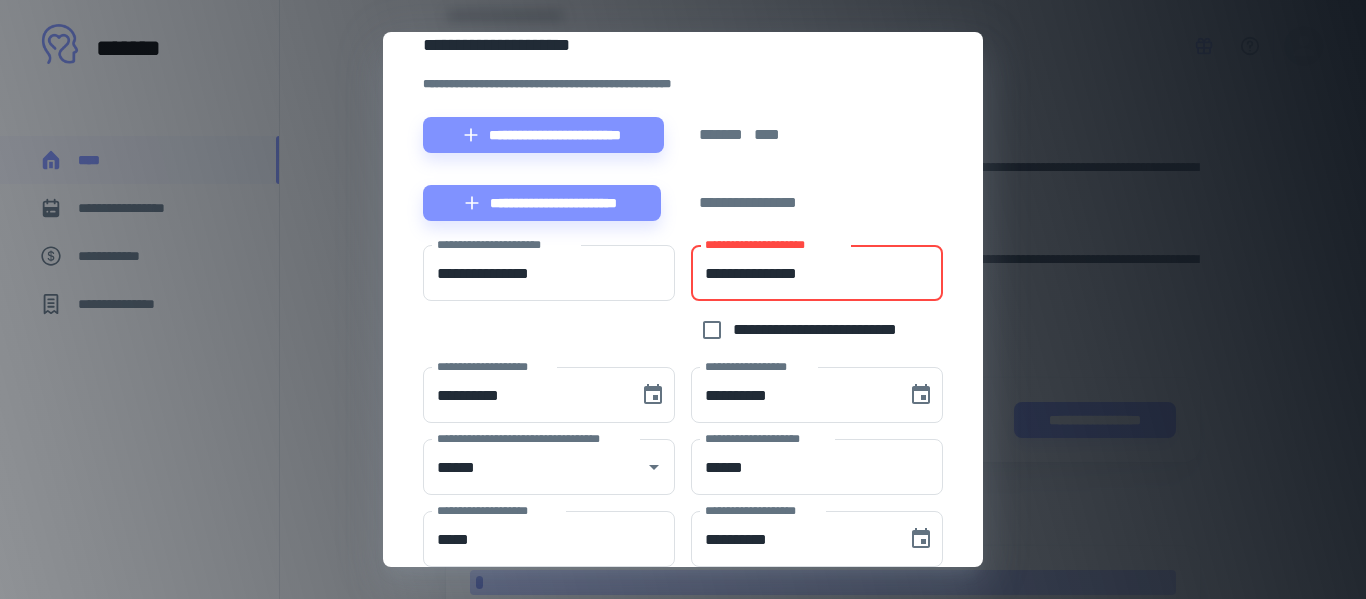 type on "**********" 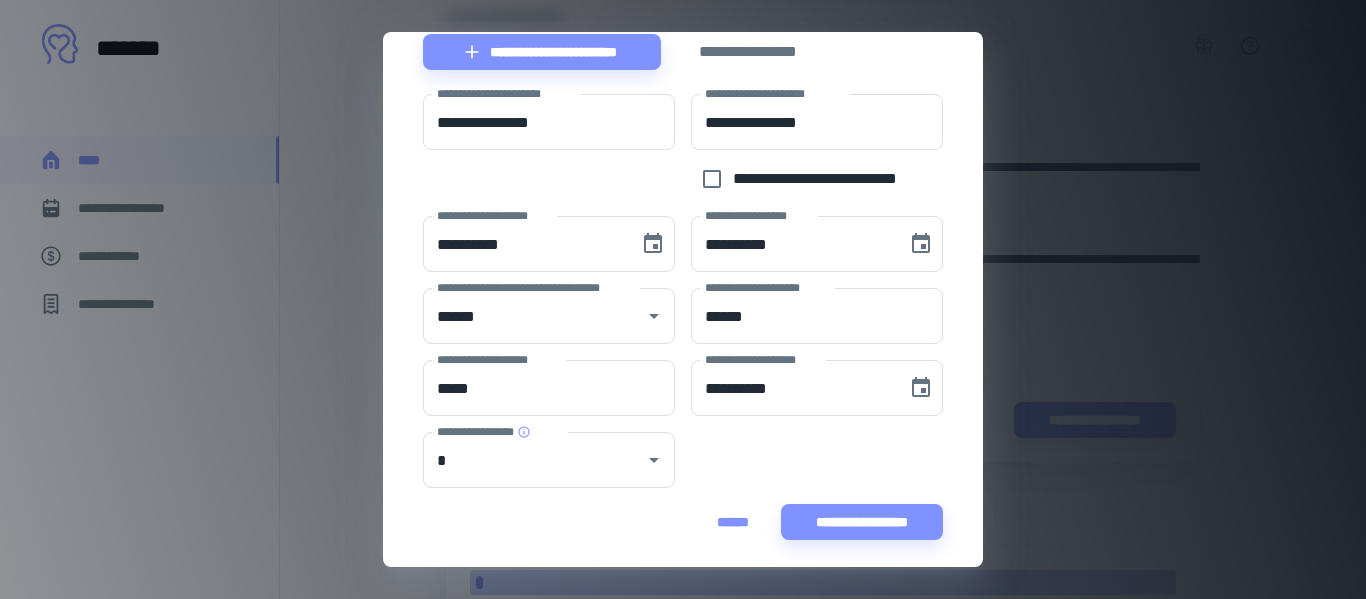 scroll, scrollTop: 505, scrollLeft: 0, axis: vertical 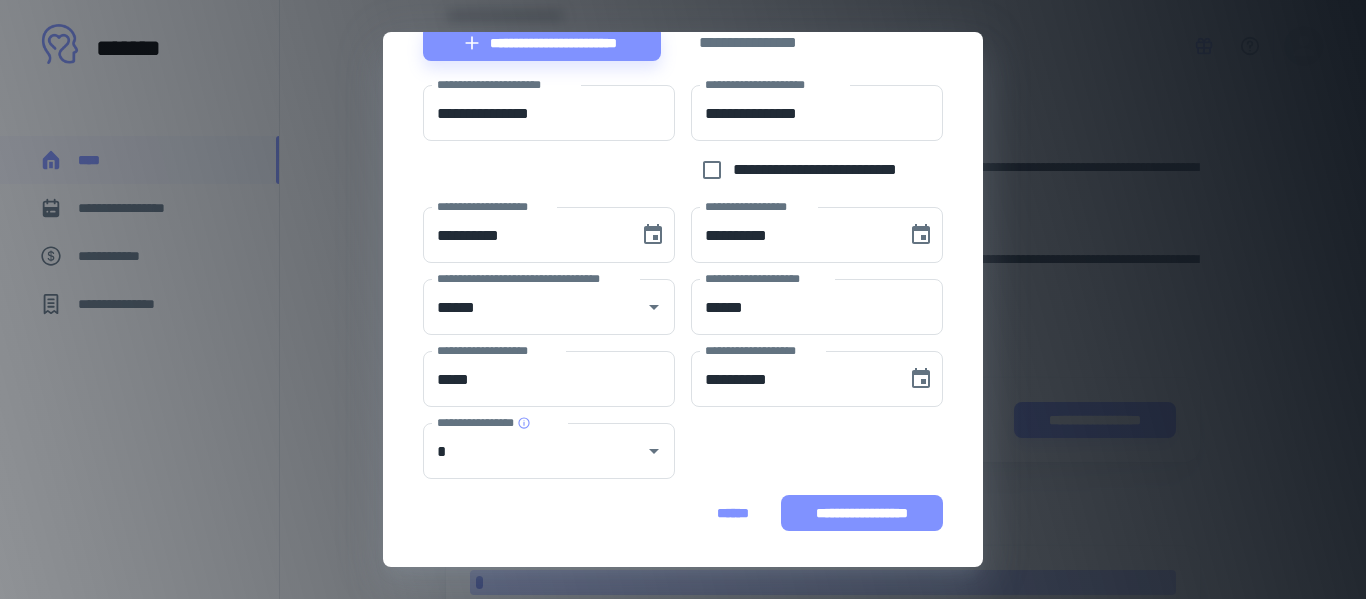 click on "**********" at bounding box center (862, 513) 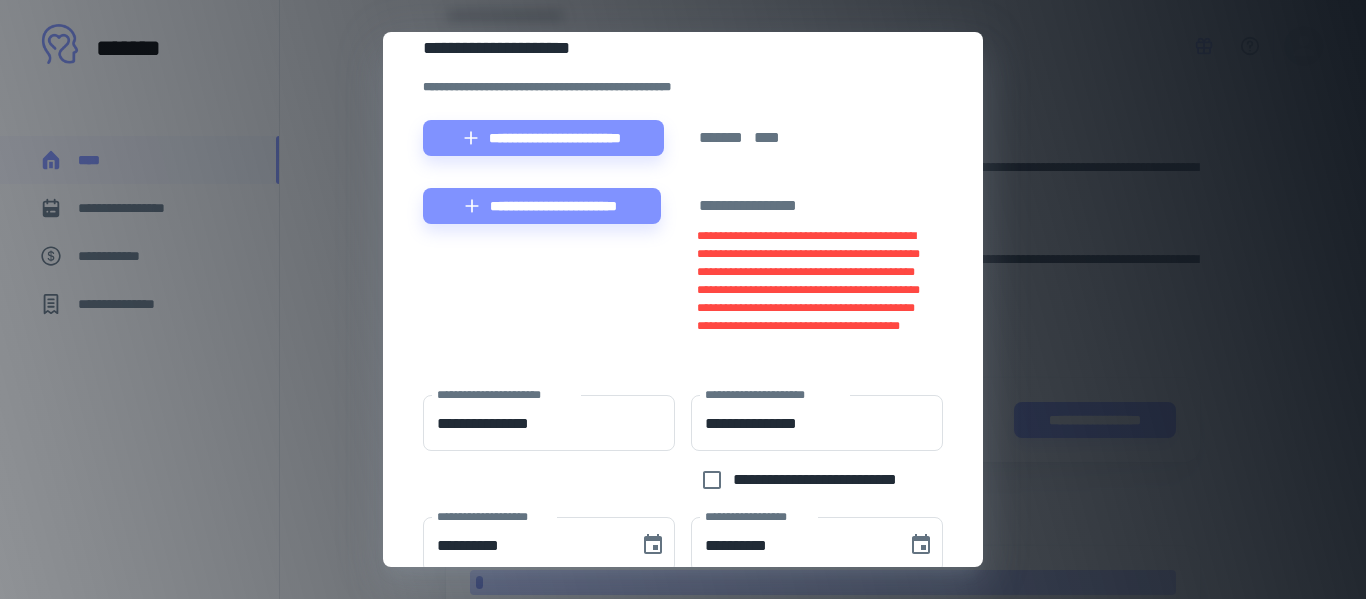 scroll, scrollTop: 334, scrollLeft: 0, axis: vertical 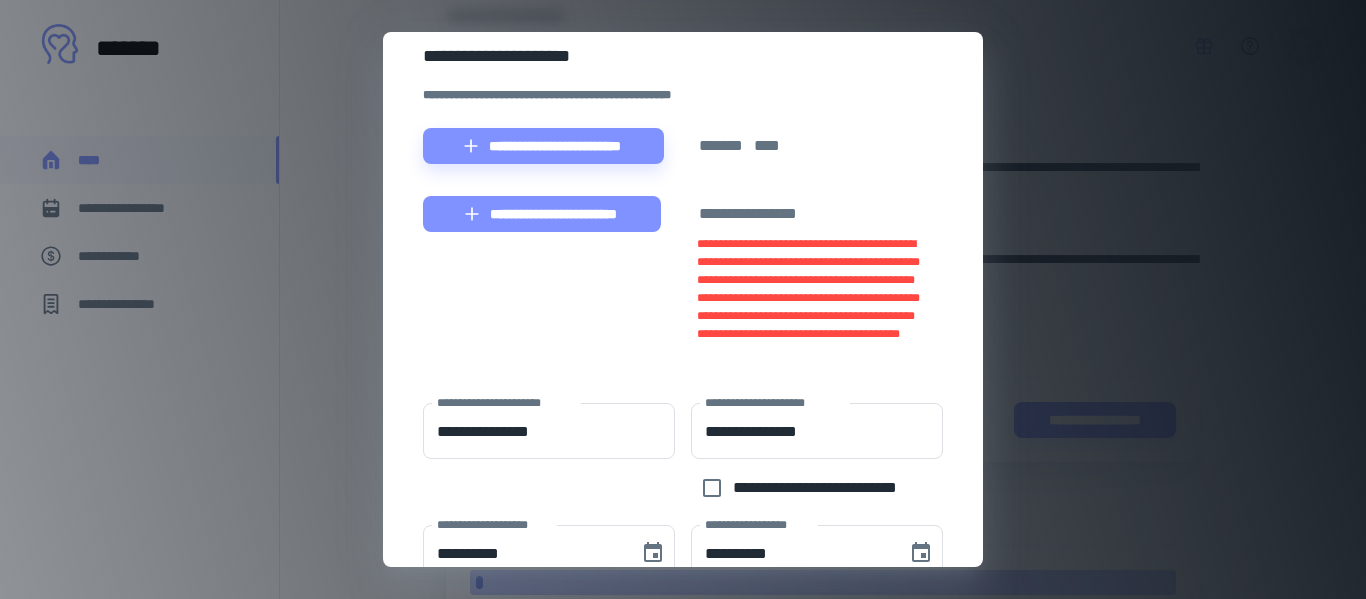 click on "**********" at bounding box center [542, 214] 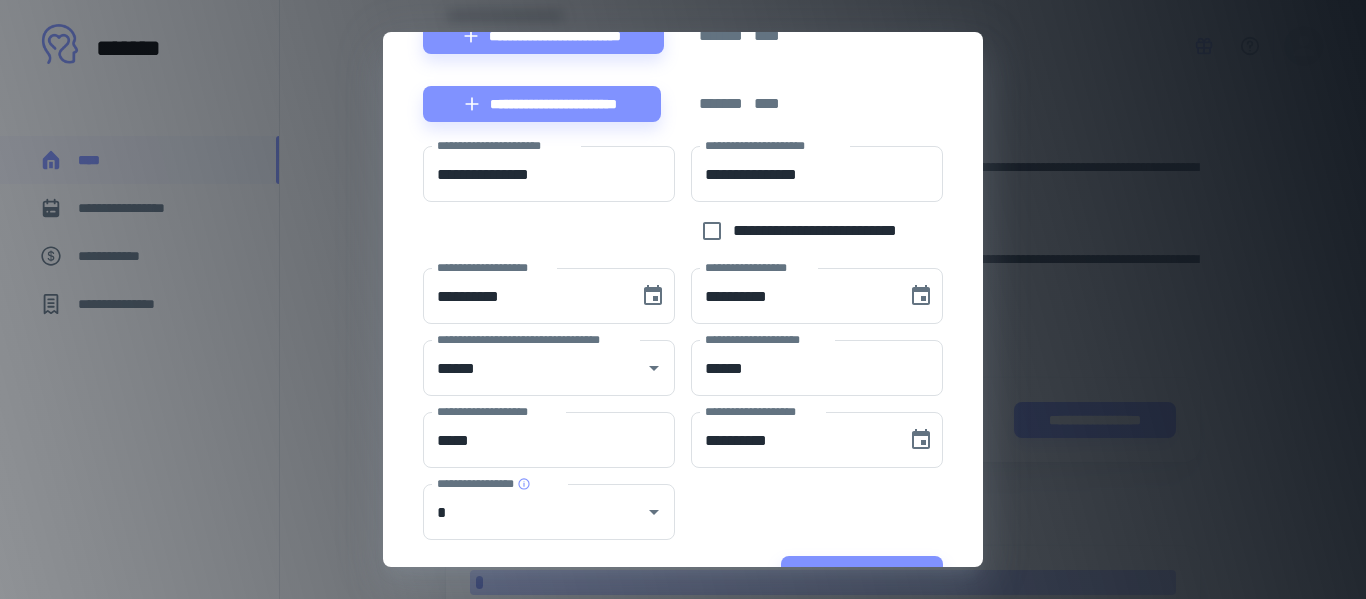 scroll, scrollTop: 505, scrollLeft: 0, axis: vertical 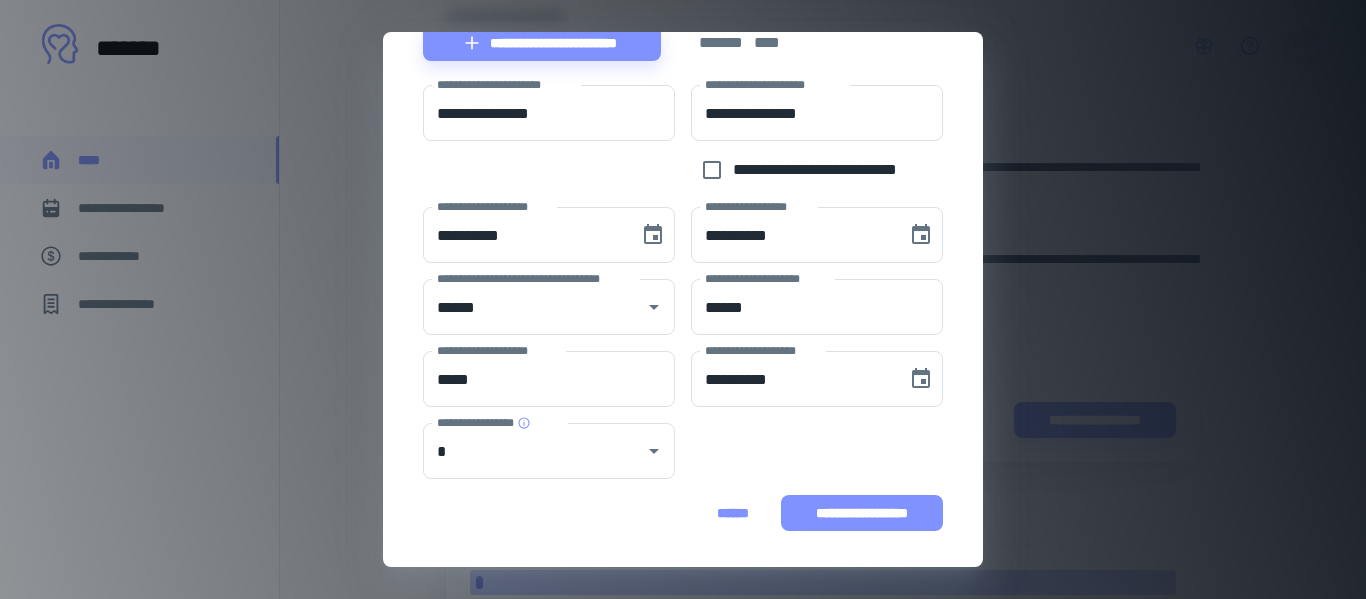 click on "**********" at bounding box center [862, 513] 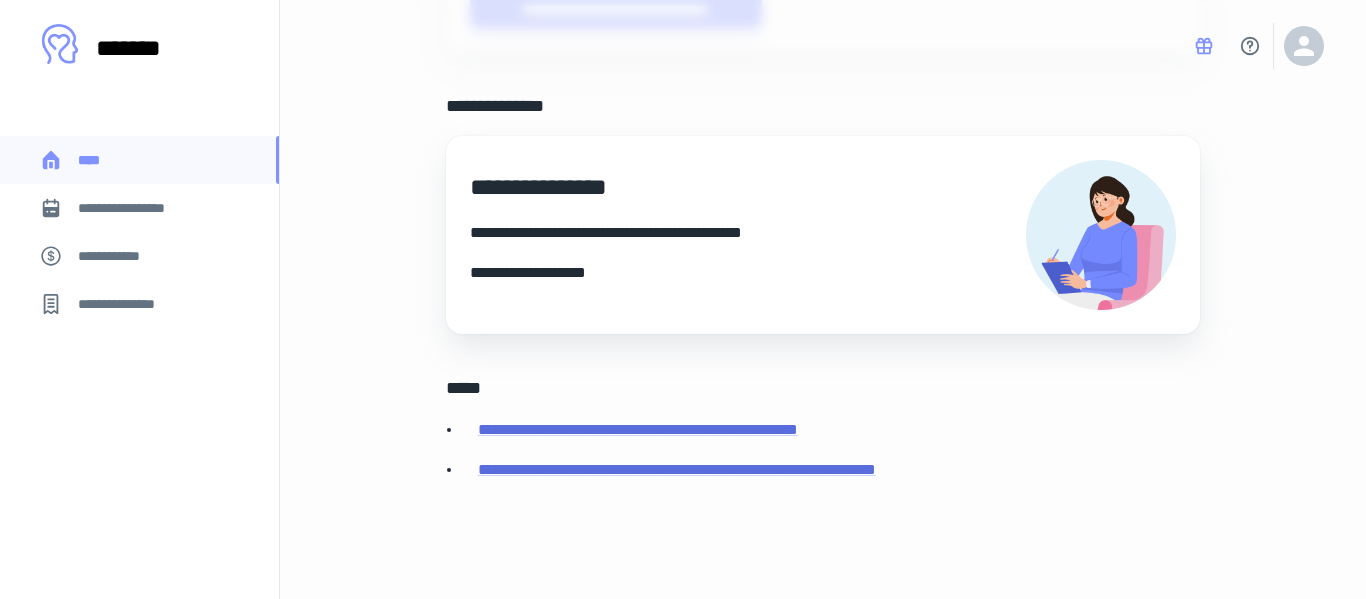 scroll, scrollTop: 868, scrollLeft: 0, axis: vertical 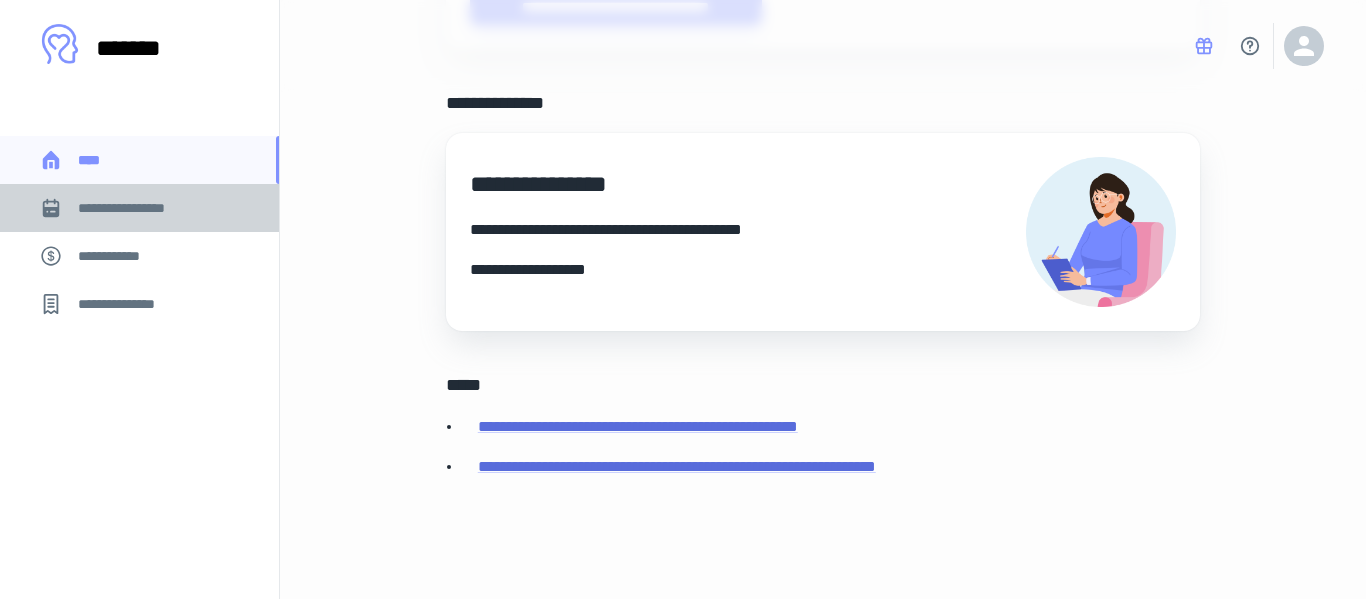click on "**********" at bounding box center [136, 208] 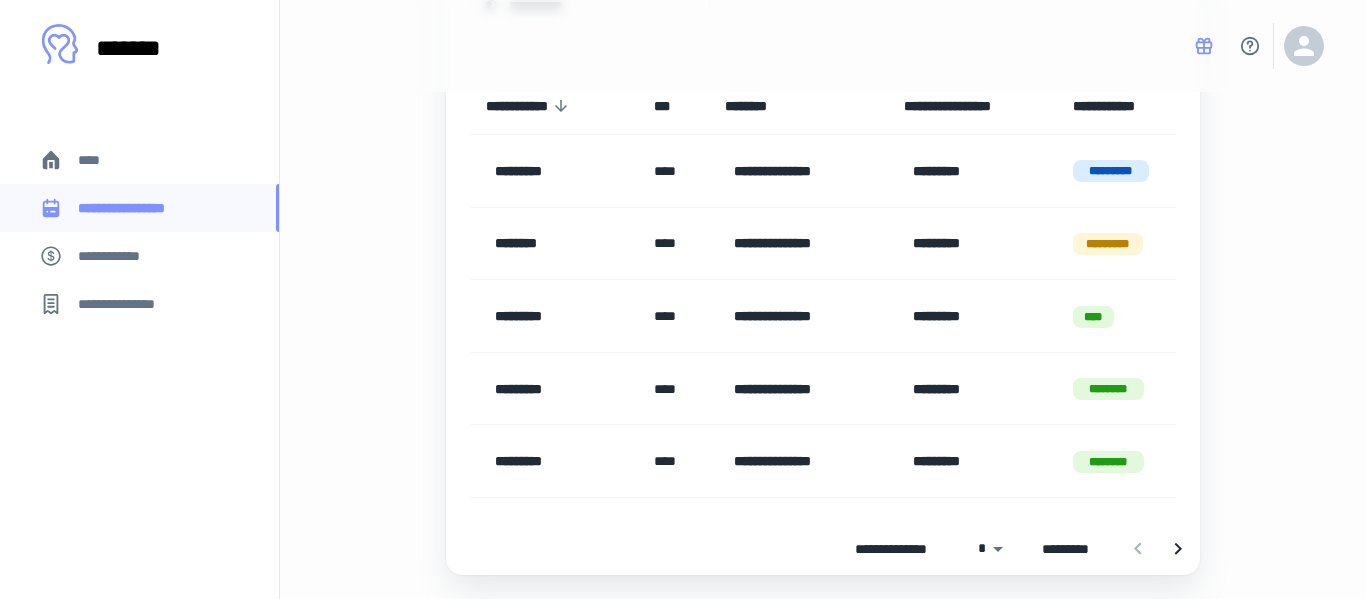 scroll, scrollTop: 298, scrollLeft: 0, axis: vertical 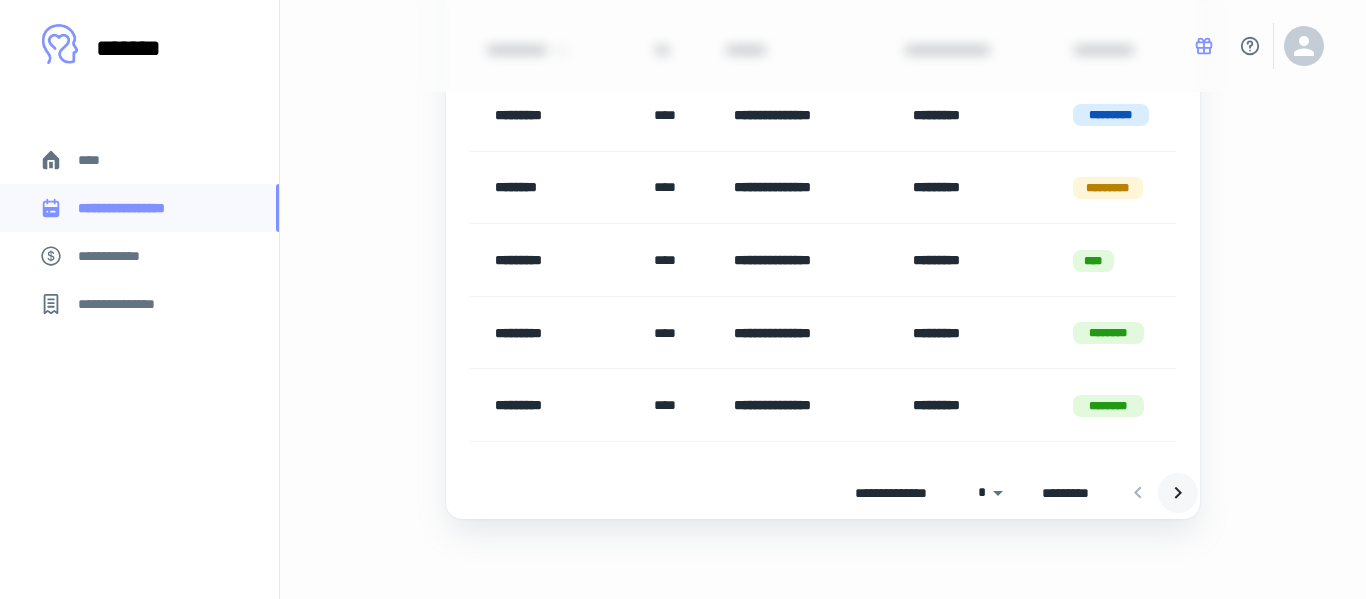 click 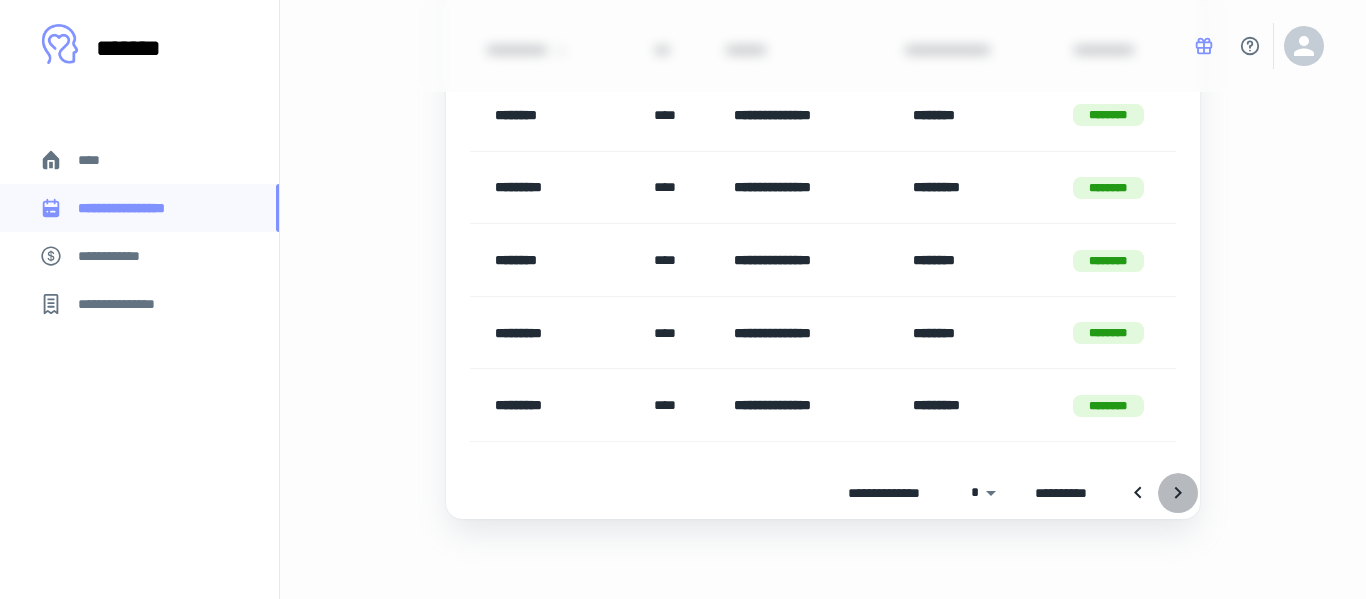 click 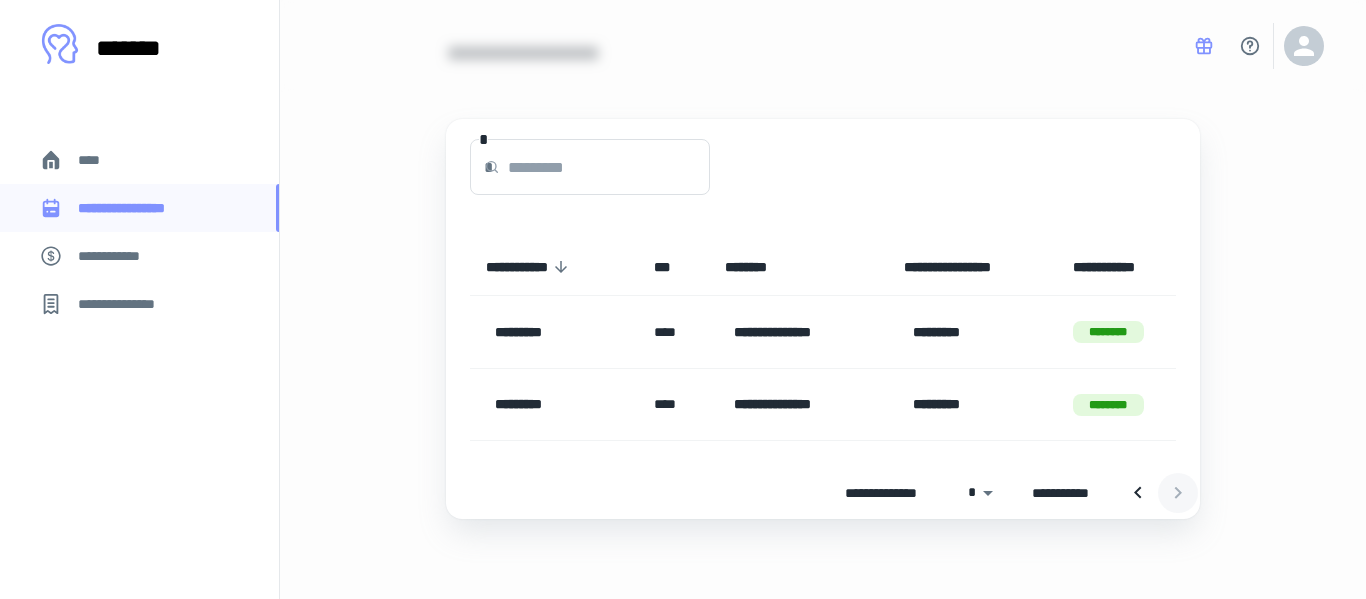 click at bounding box center (1158, 493) 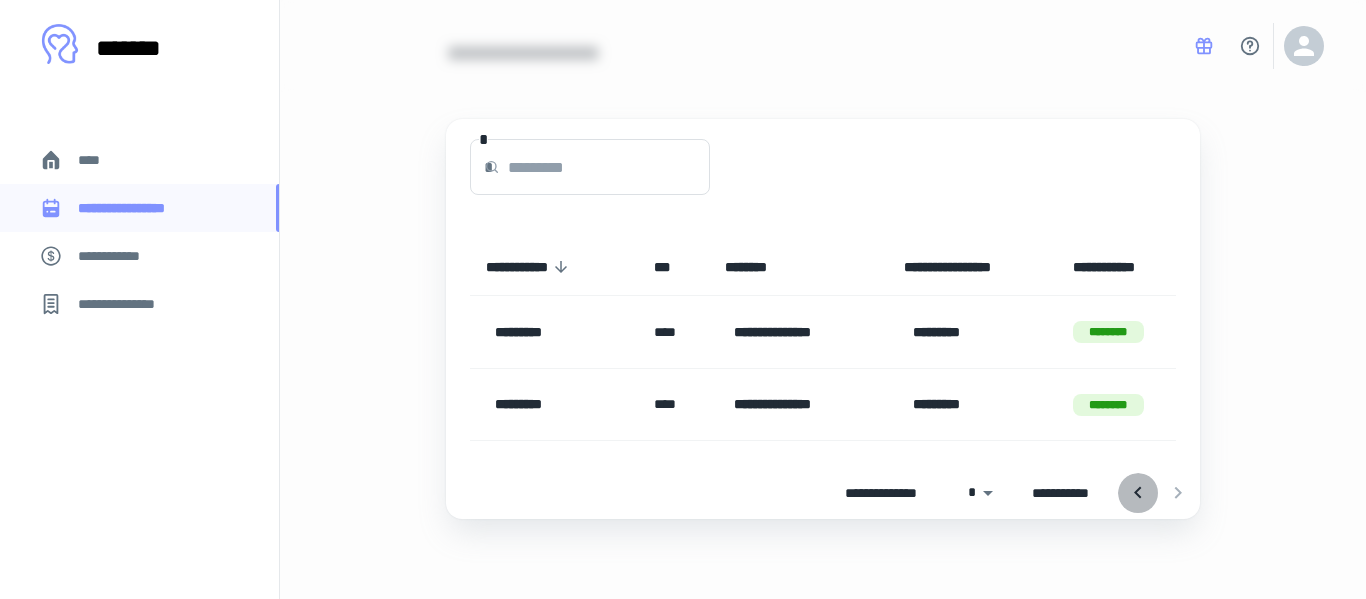 click 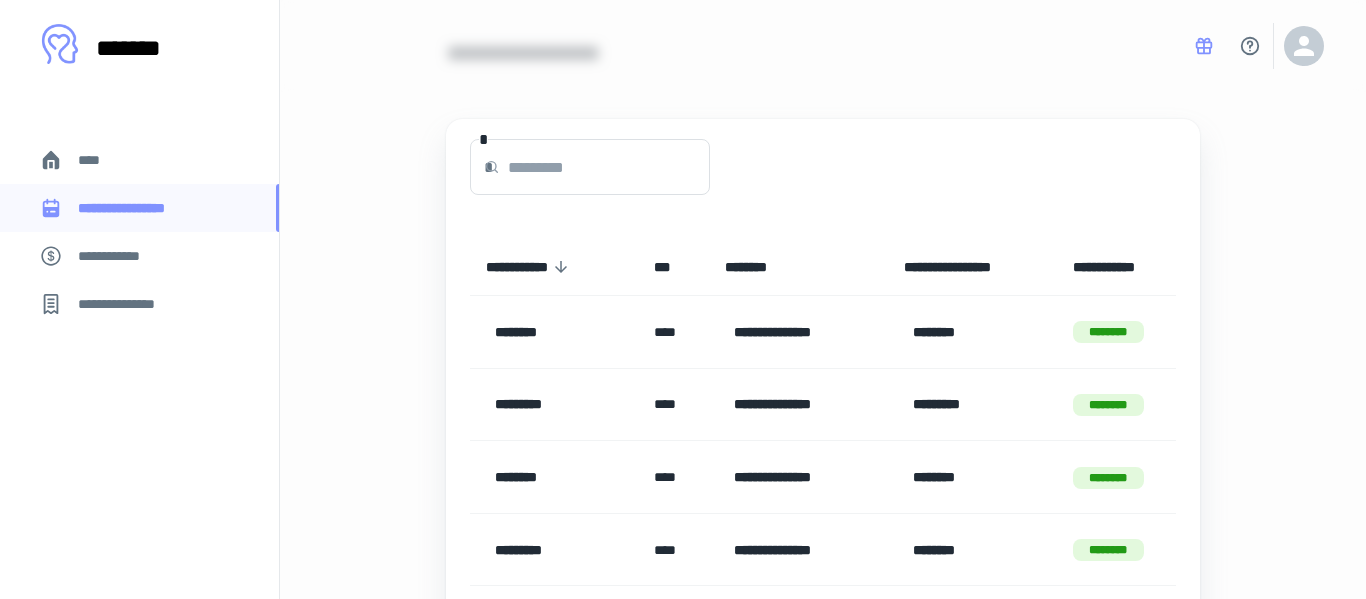 click on "********" at bounding box center (1117, 477) 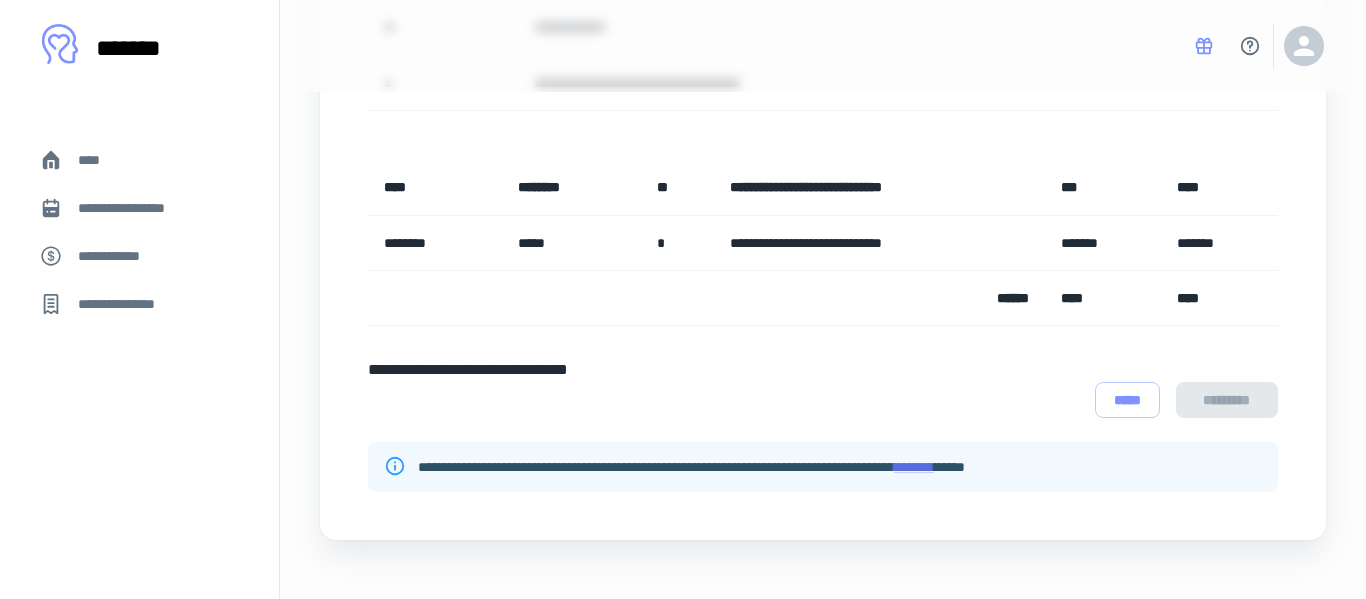 scroll, scrollTop: 631, scrollLeft: 0, axis: vertical 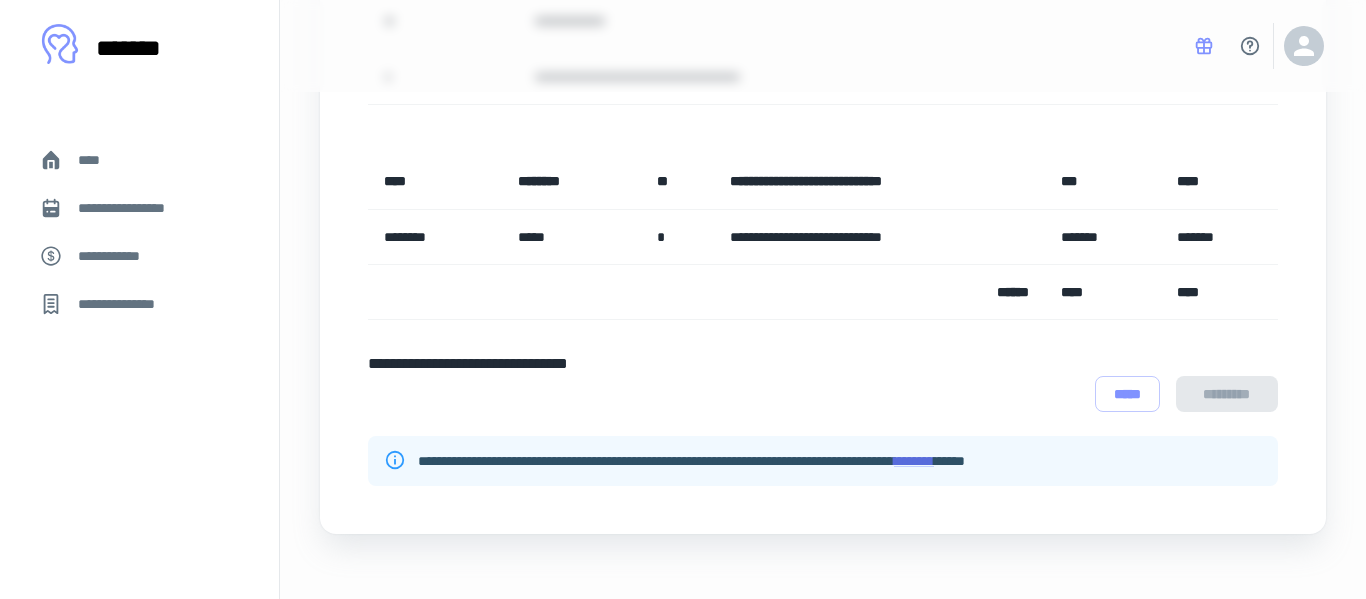 click on "****" at bounding box center [139, 160] 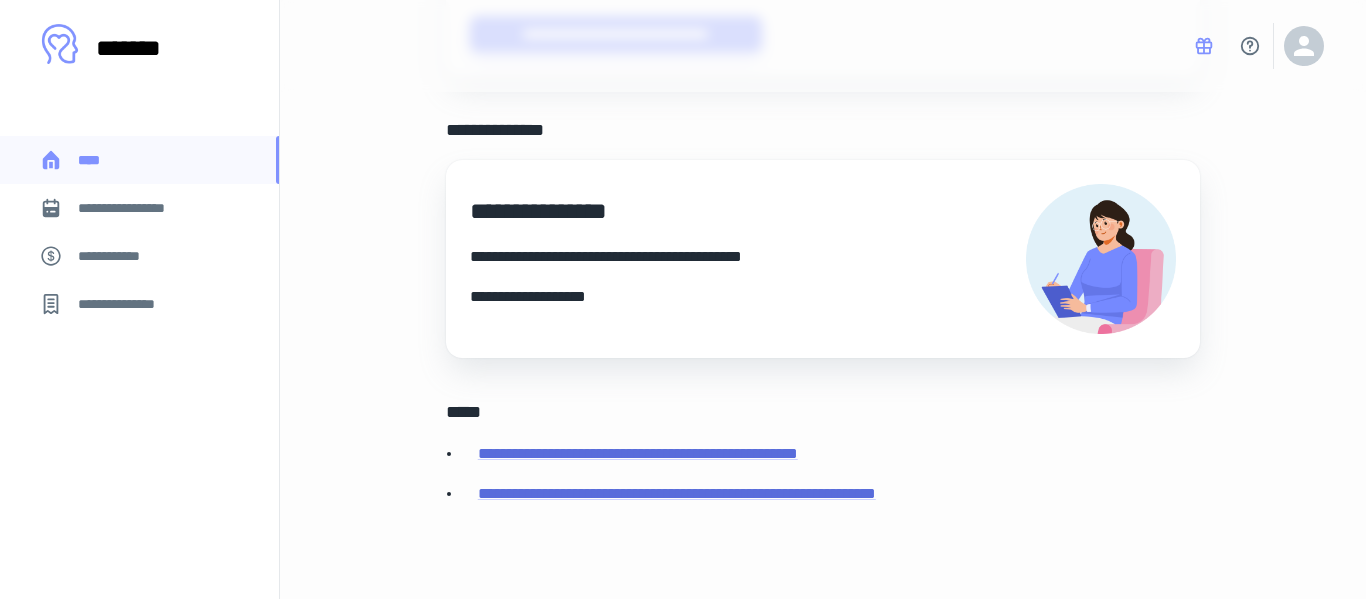 scroll, scrollTop: 868, scrollLeft: 0, axis: vertical 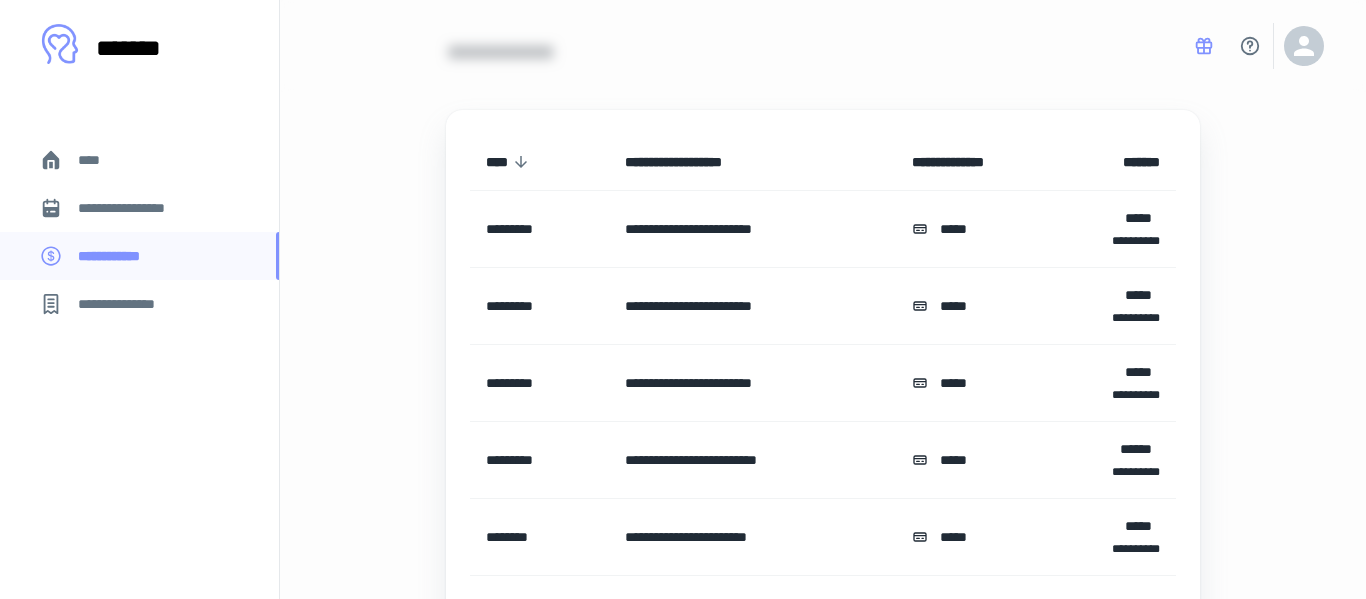 click on "**********" at bounding box center (823, 536) 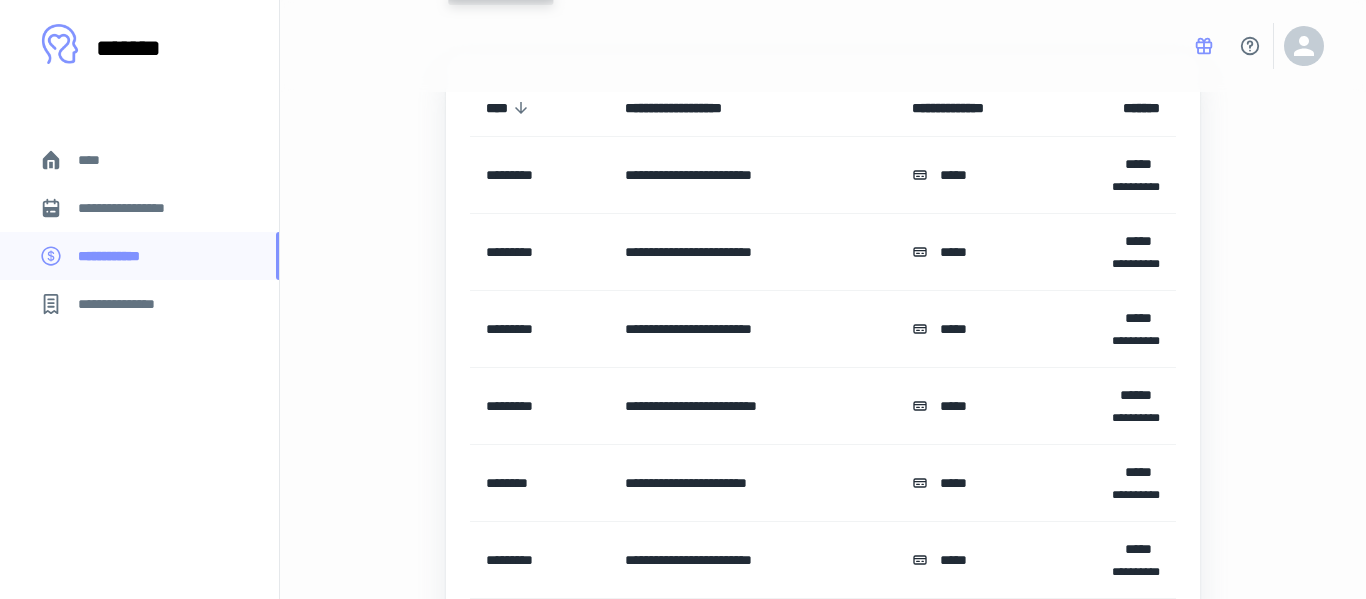 scroll, scrollTop: 138, scrollLeft: 0, axis: vertical 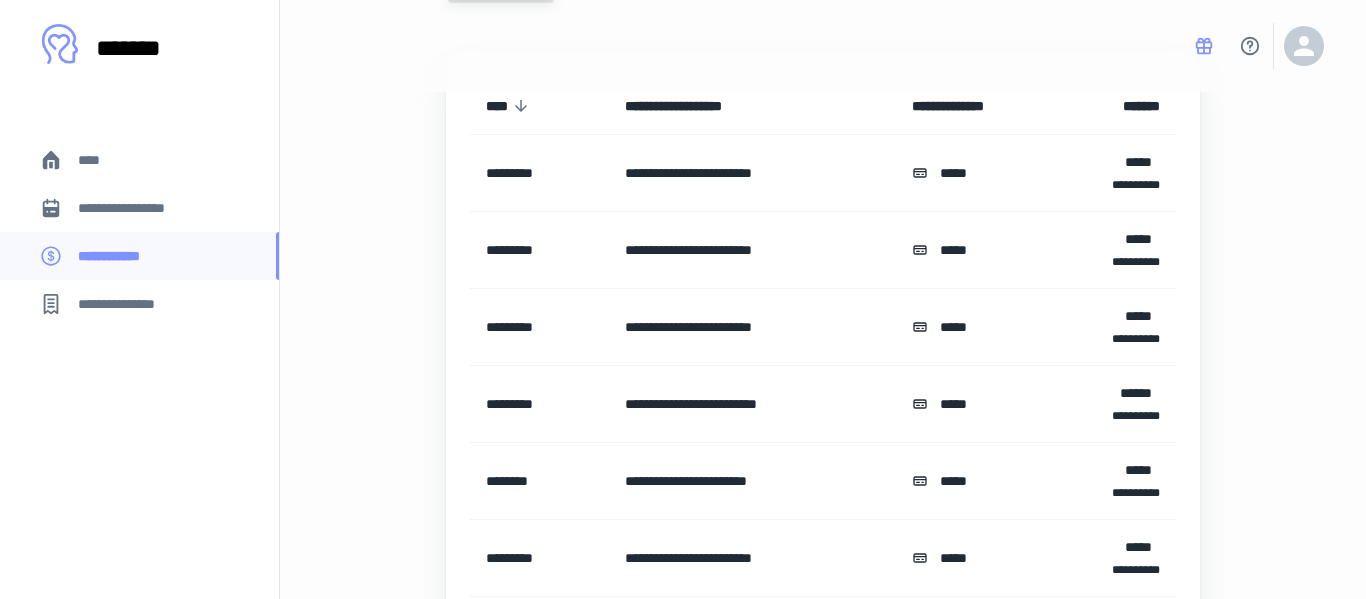 click on "**********" at bounding box center [752, 404] 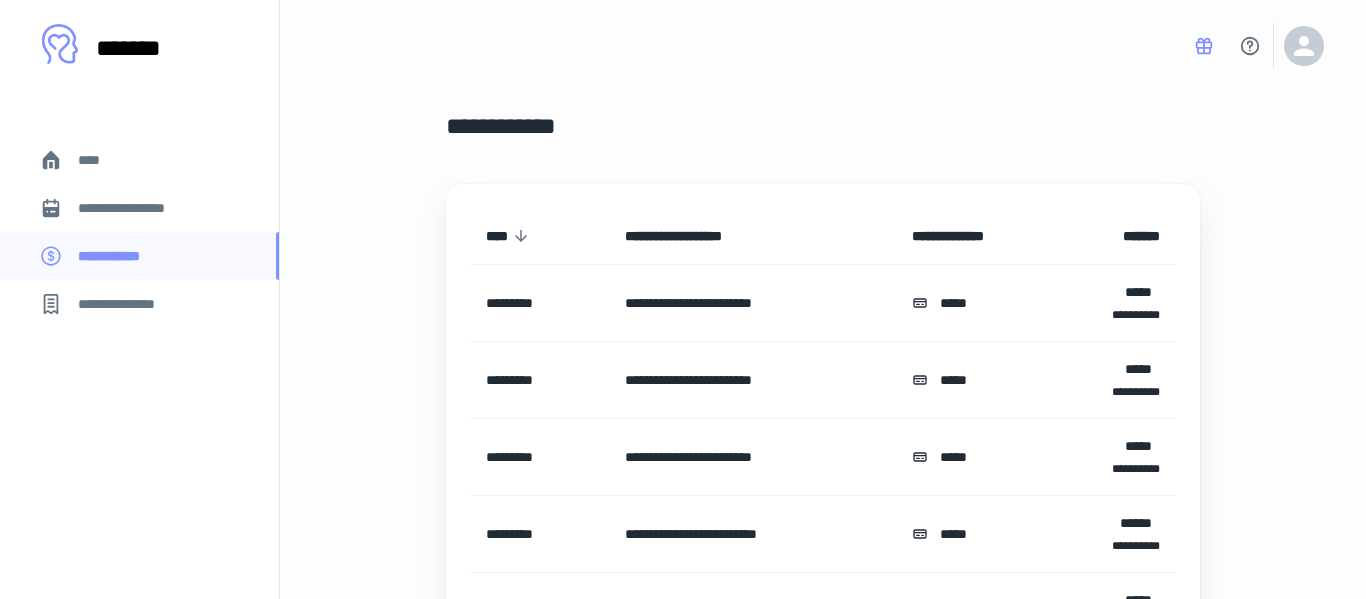 scroll, scrollTop: 7, scrollLeft: 0, axis: vertical 